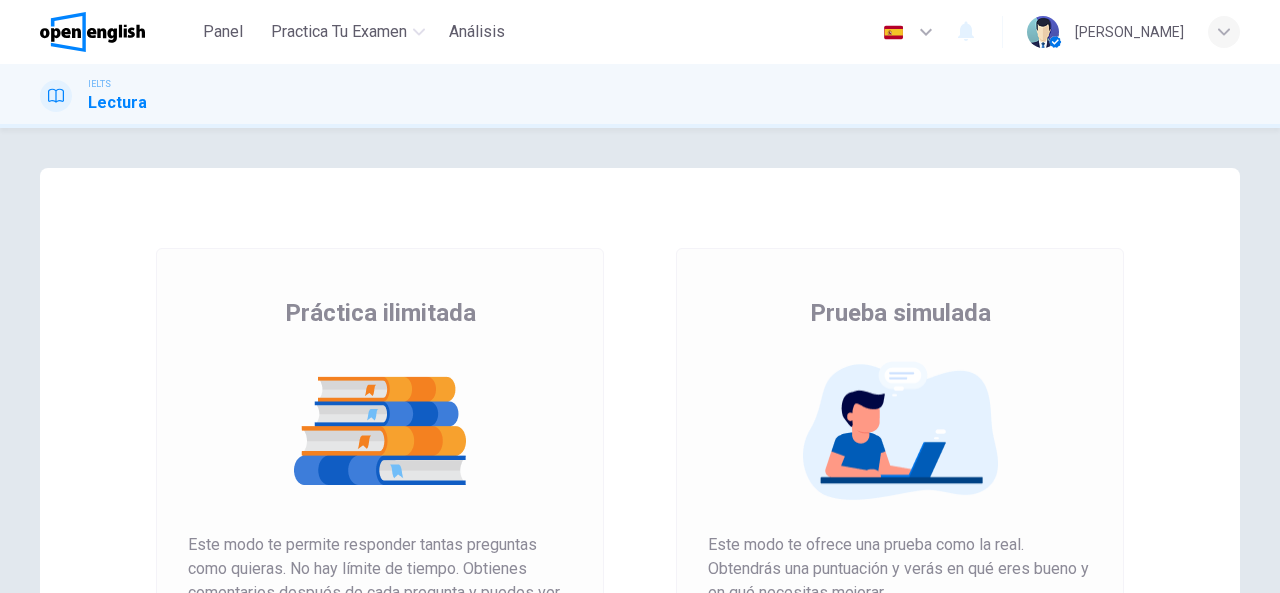 scroll, scrollTop: 0, scrollLeft: 0, axis: both 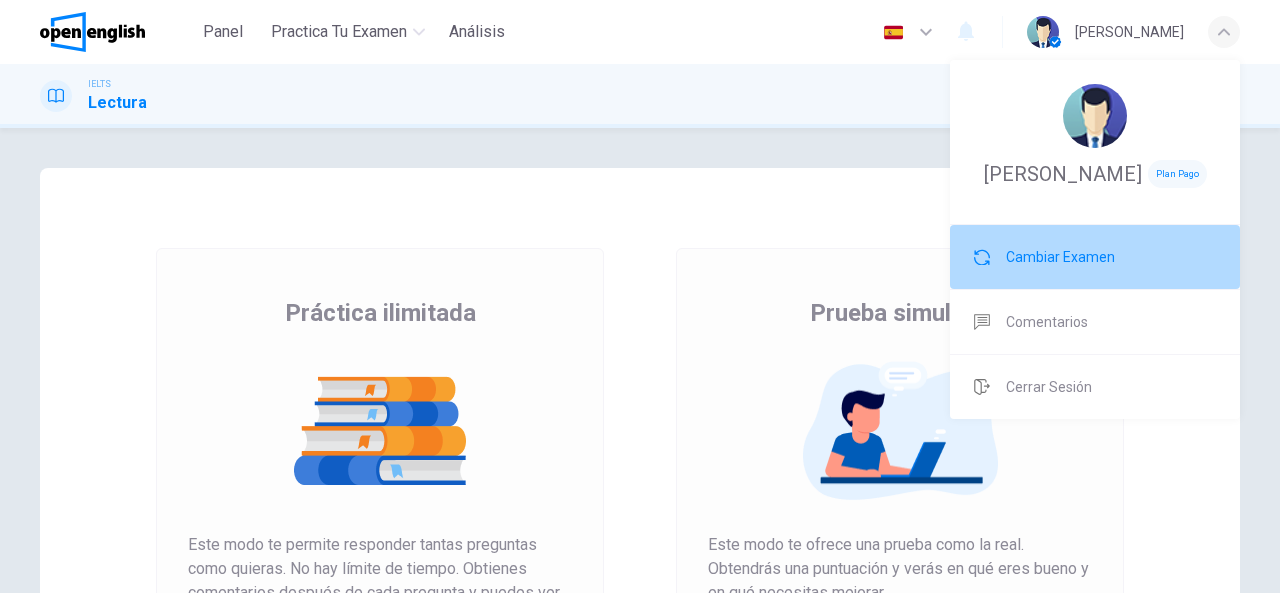click on "Cambiar Examen" at bounding box center [1060, 257] 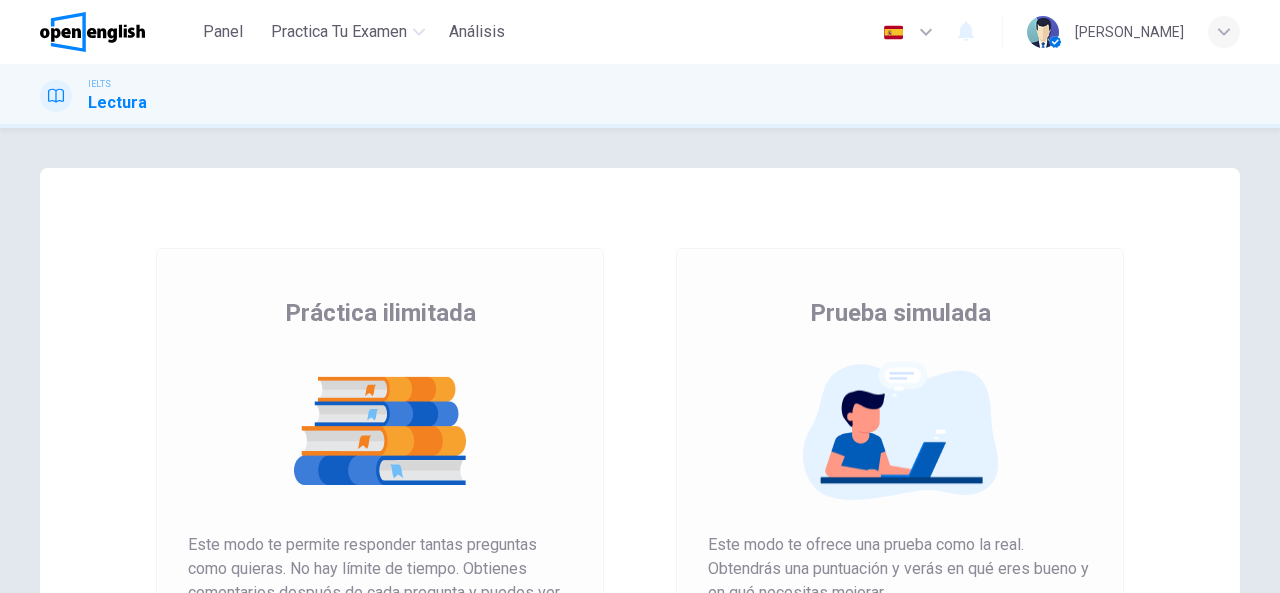 scroll, scrollTop: 0, scrollLeft: 0, axis: both 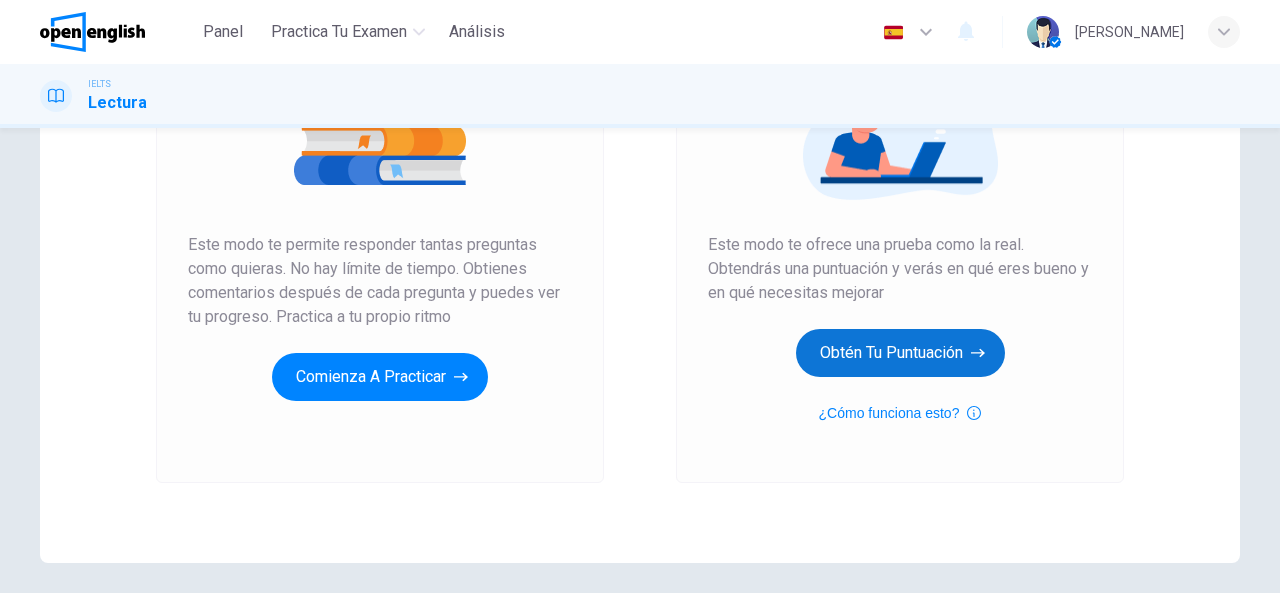 click on "Obtén tu puntuación" at bounding box center [900, 353] 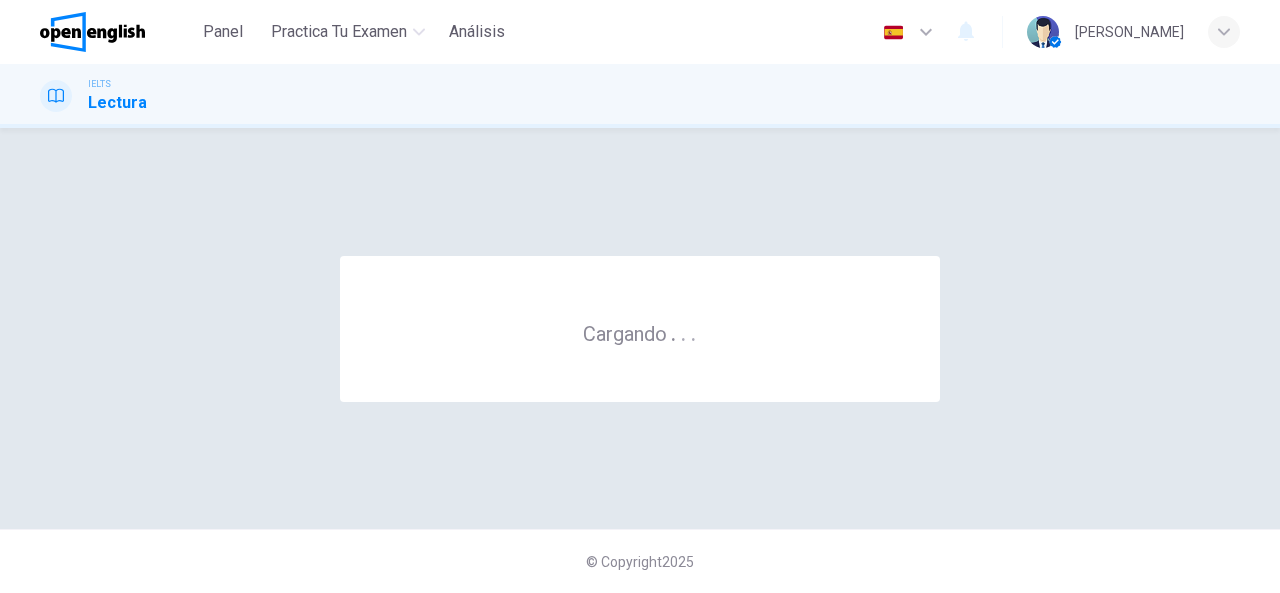 scroll, scrollTop: 0, scrollLeft: 0, axis: both 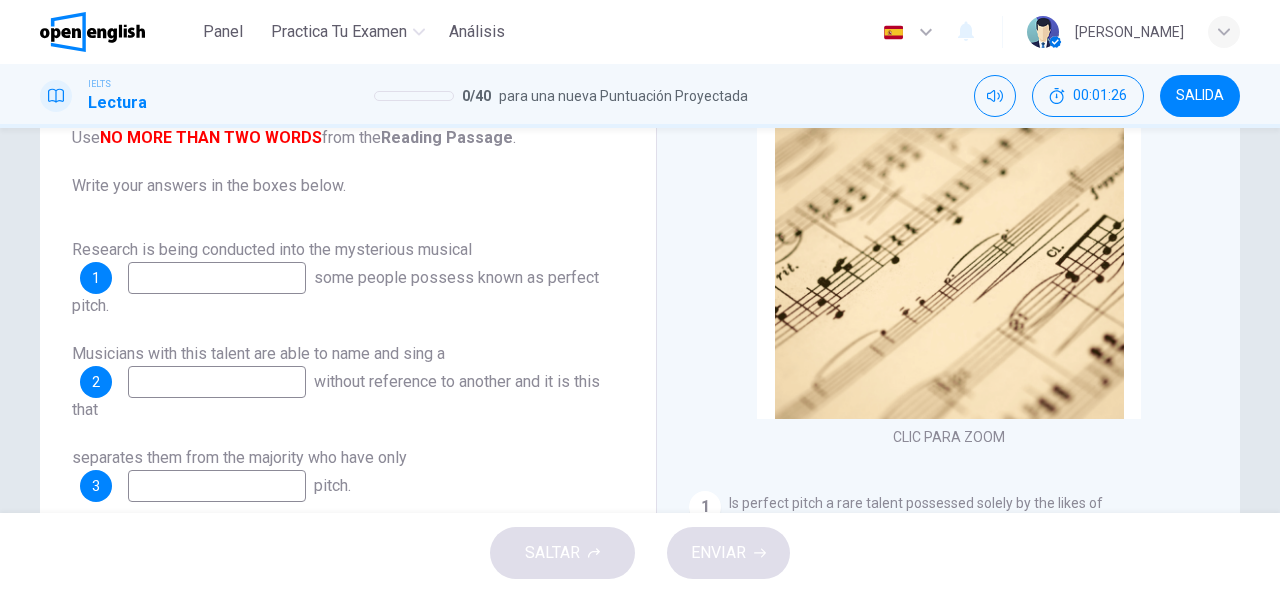 drag, startPoint x: 1231, startPoint y: 180, endPoint x: 1226, endPoint y: 209, distance: 29.427877 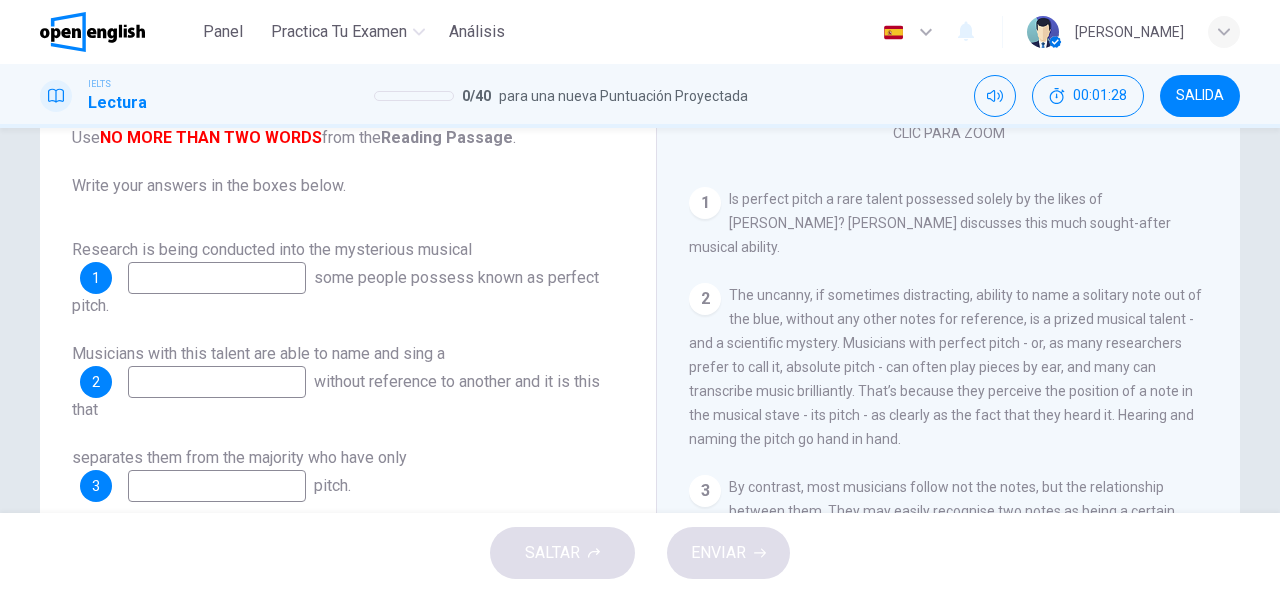 scroll, scrollTop: 320, scrollLeft: 0, axis: vertical 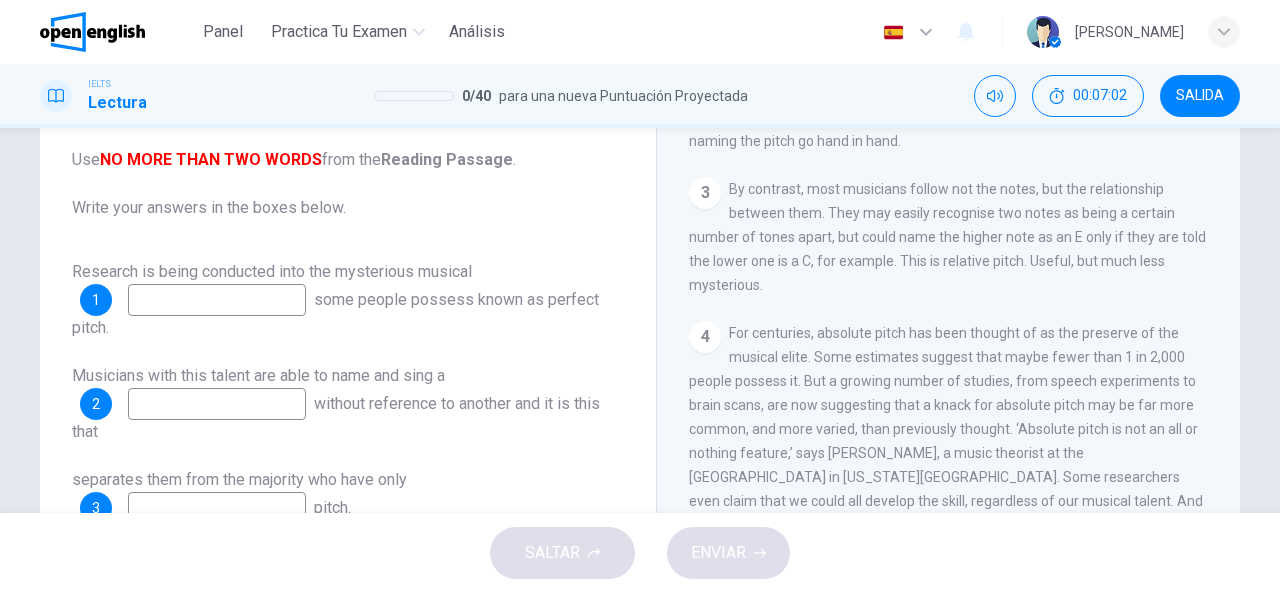 drag, startPoint x: 1230, startPoint y: 275, endPoint x: 1237, endPoint y: 328, distance: 53.460266 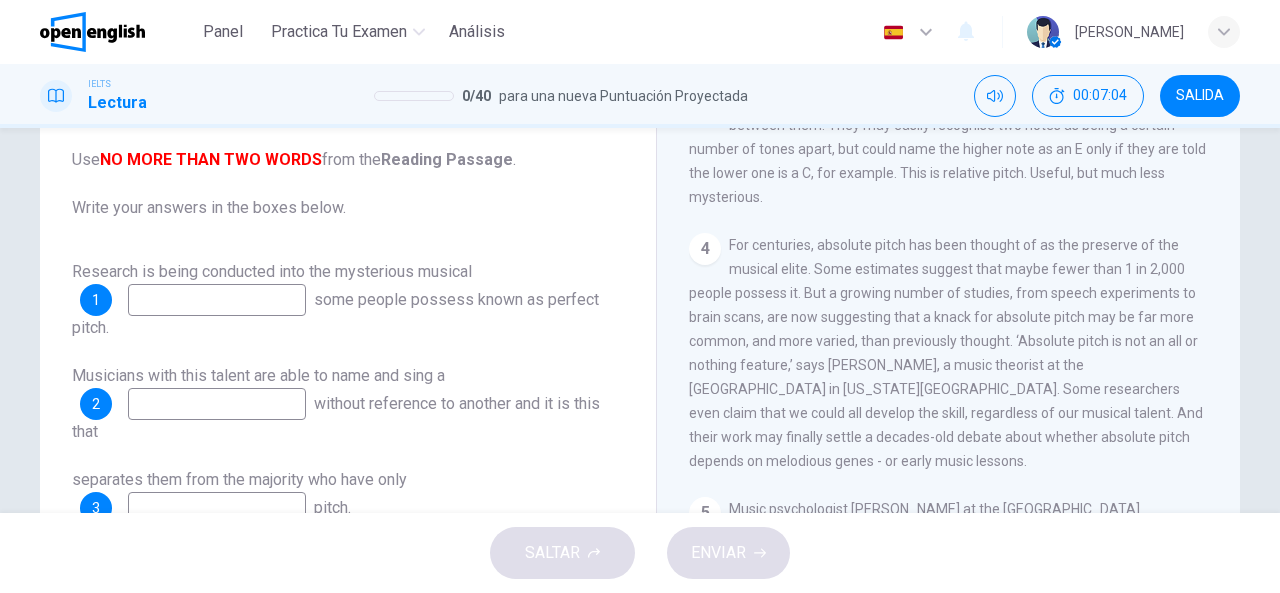 scroll, scrollTop: 706, scrollLeft: 0, axis: vertical 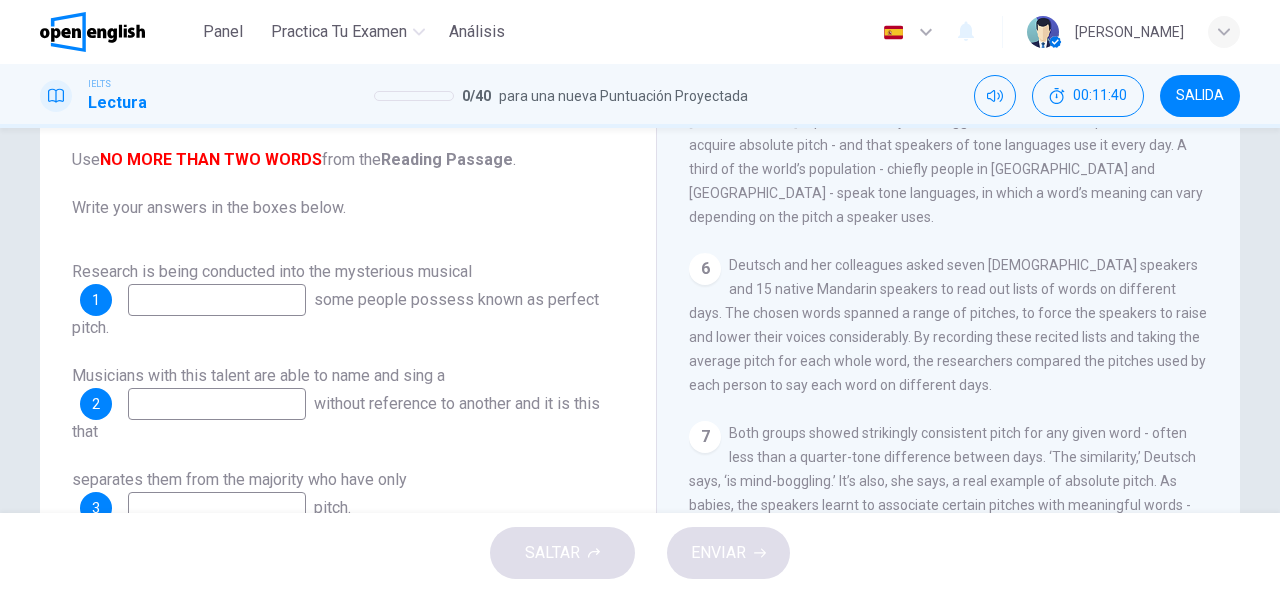 drag, startPoint x: 1132, startPoint y: 343, endPoint x: 1060, endPoint y: 350, distance: 72.33948 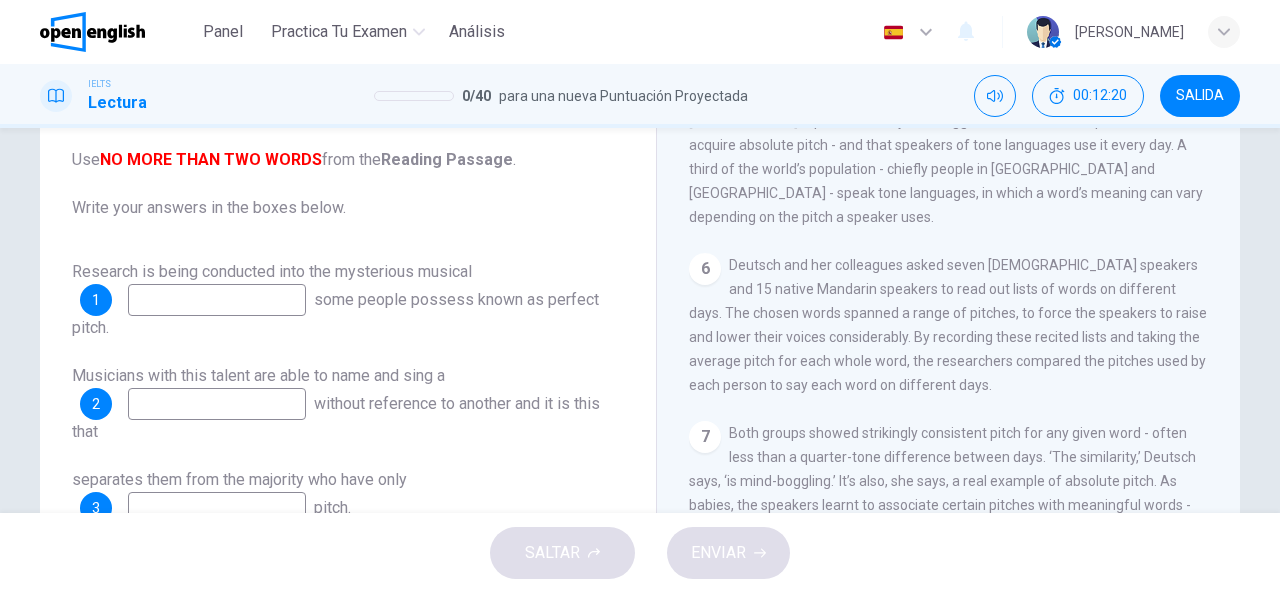 drag, startPoint x: 1230, startPoint y: 386, endPoint x: 1212, endPoint y: 437, distance: 54.08327 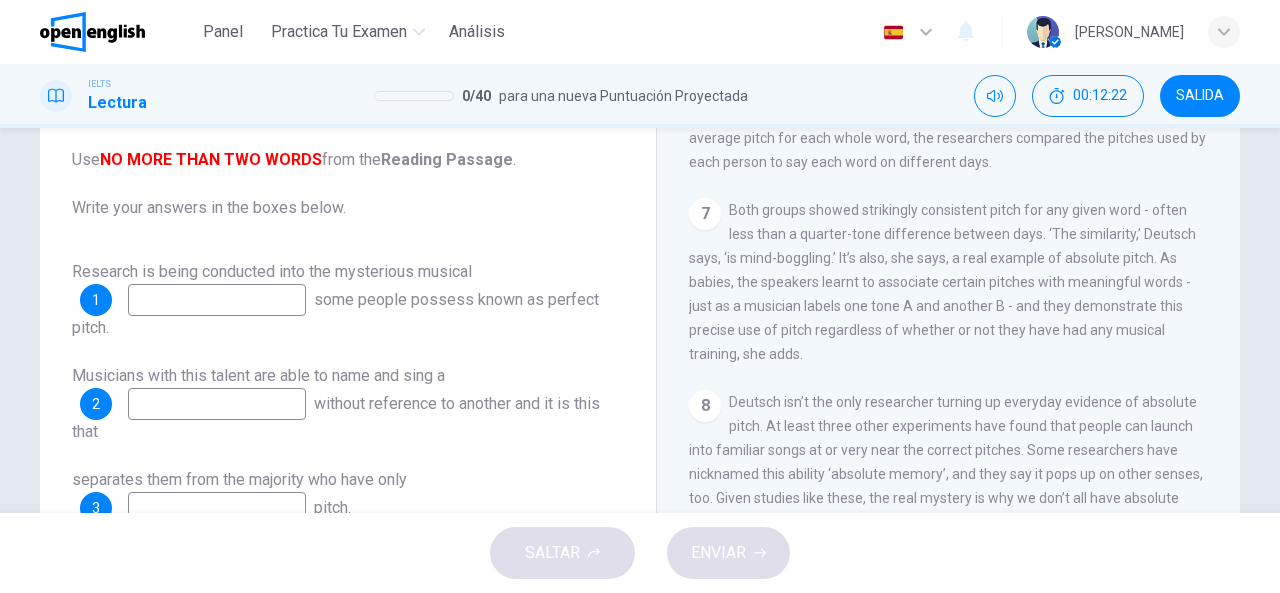 scroll, scrollTop: 1391, scrollLeft: 0, axis: vertical 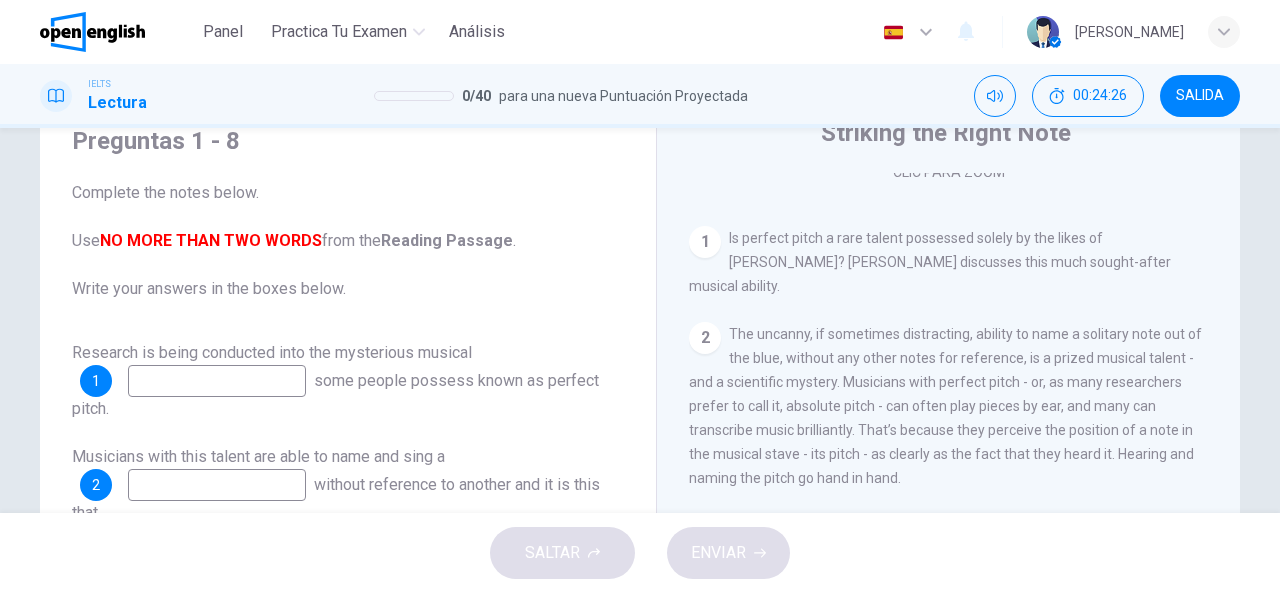 click at bounding box center (217, 381) 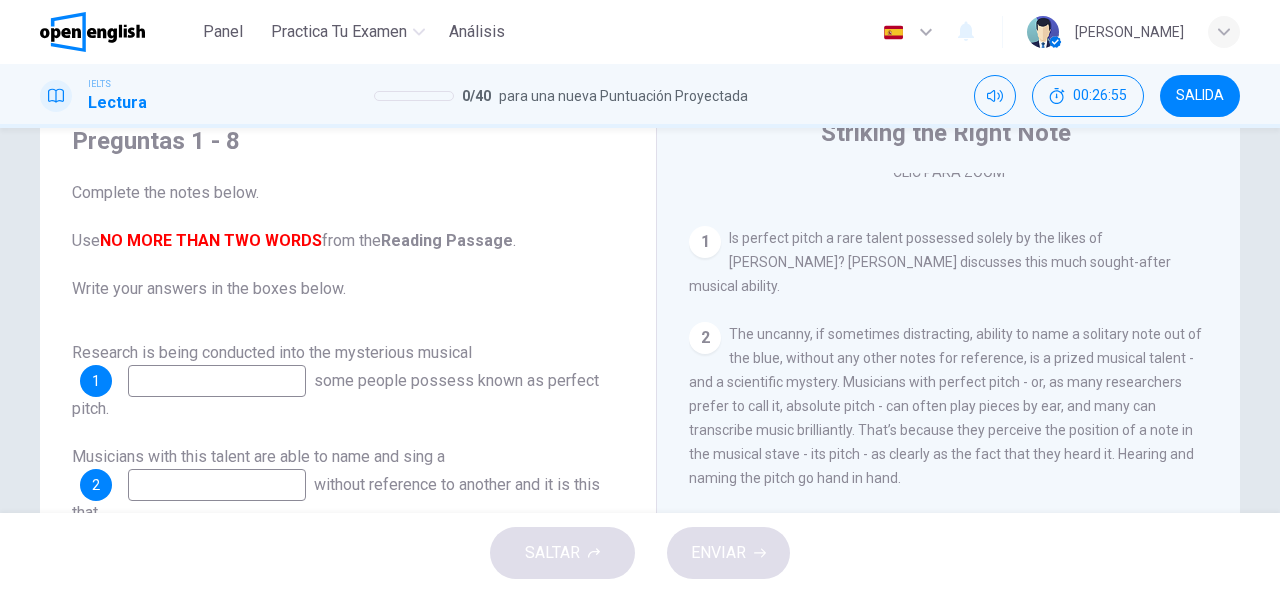 click at bounding box center [217, 381] 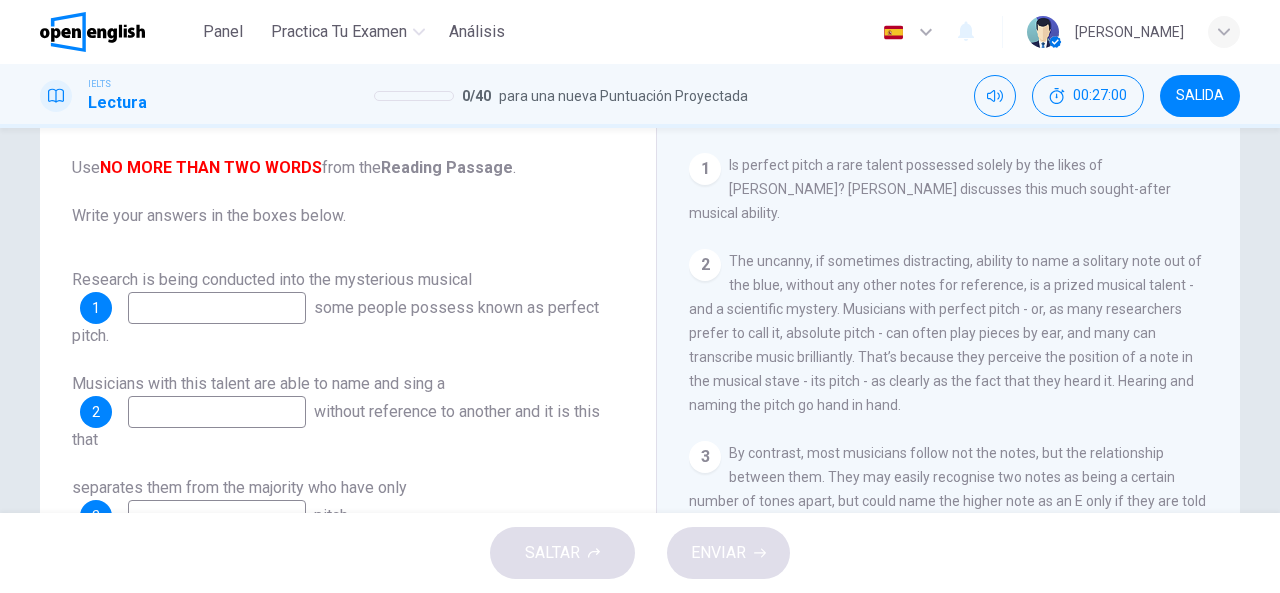 scroll, scrollTop: 190, scrollLeft: 0, axis: vertical 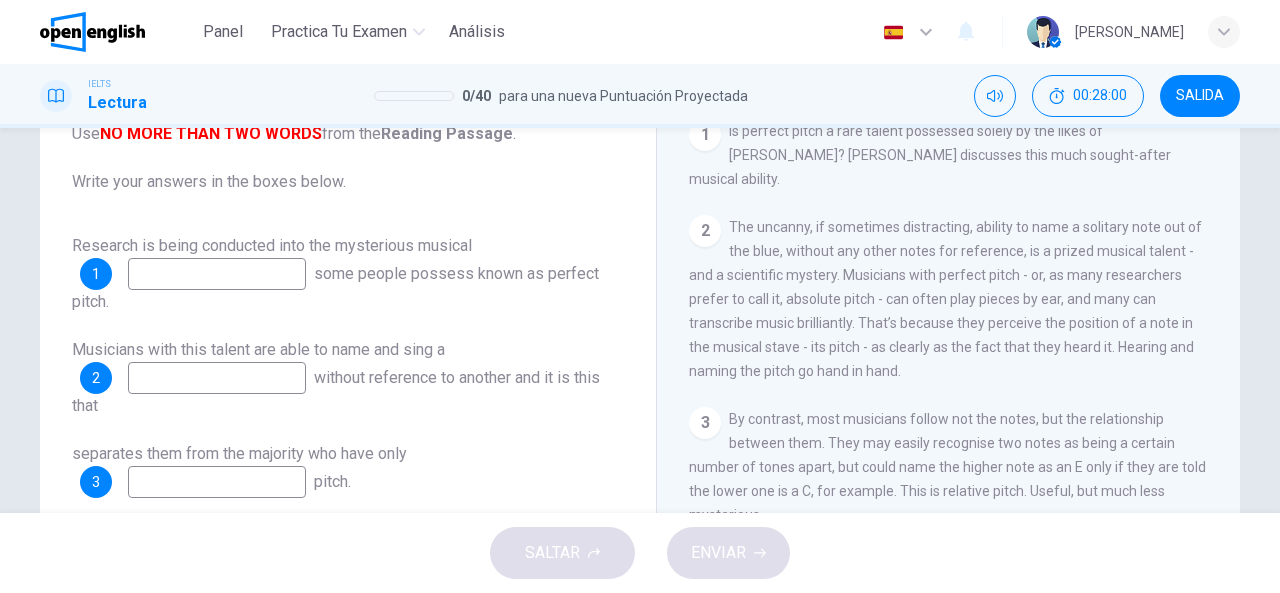 click at bounding box center (217, 274) 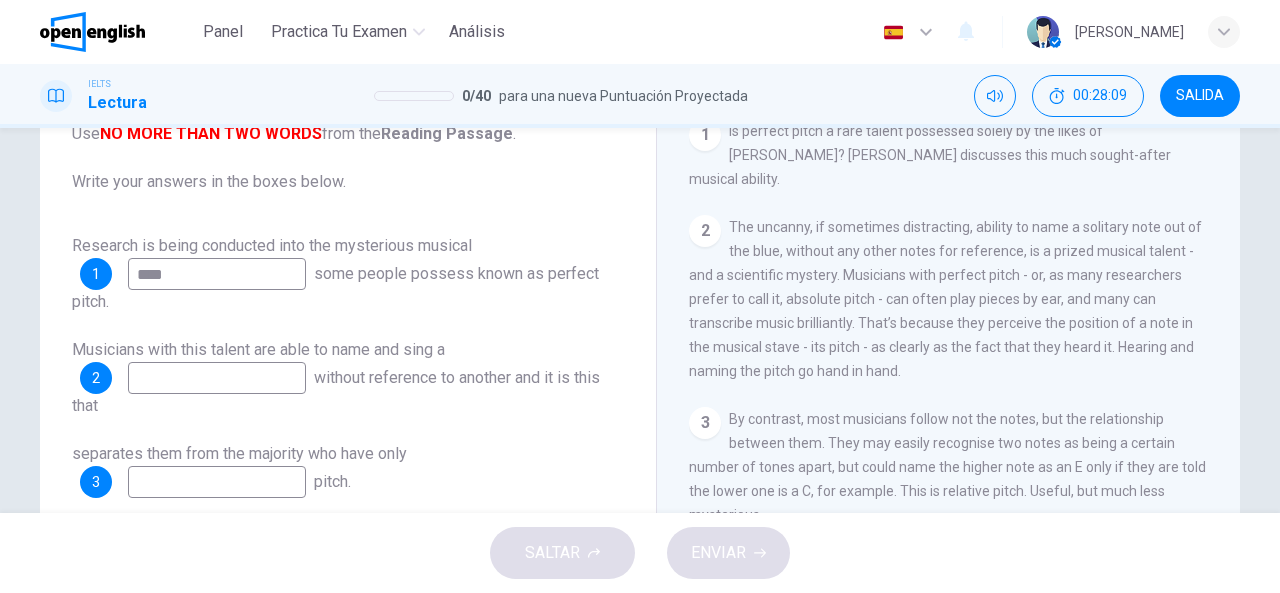 type on "****" 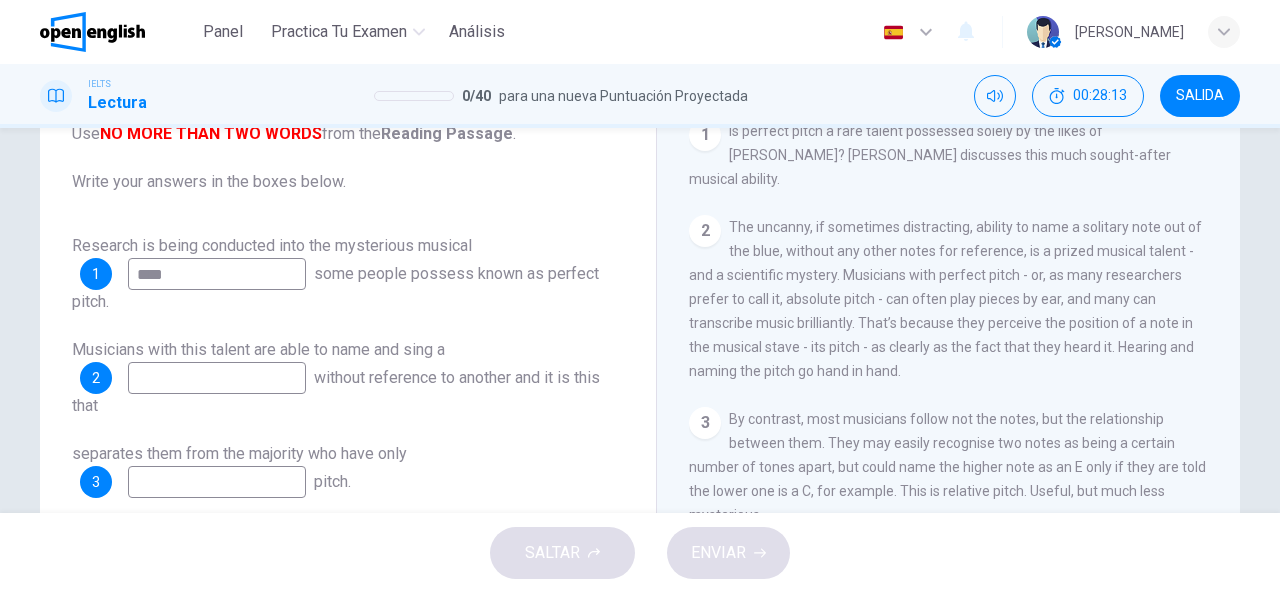 click at bounding box center (217, 378) 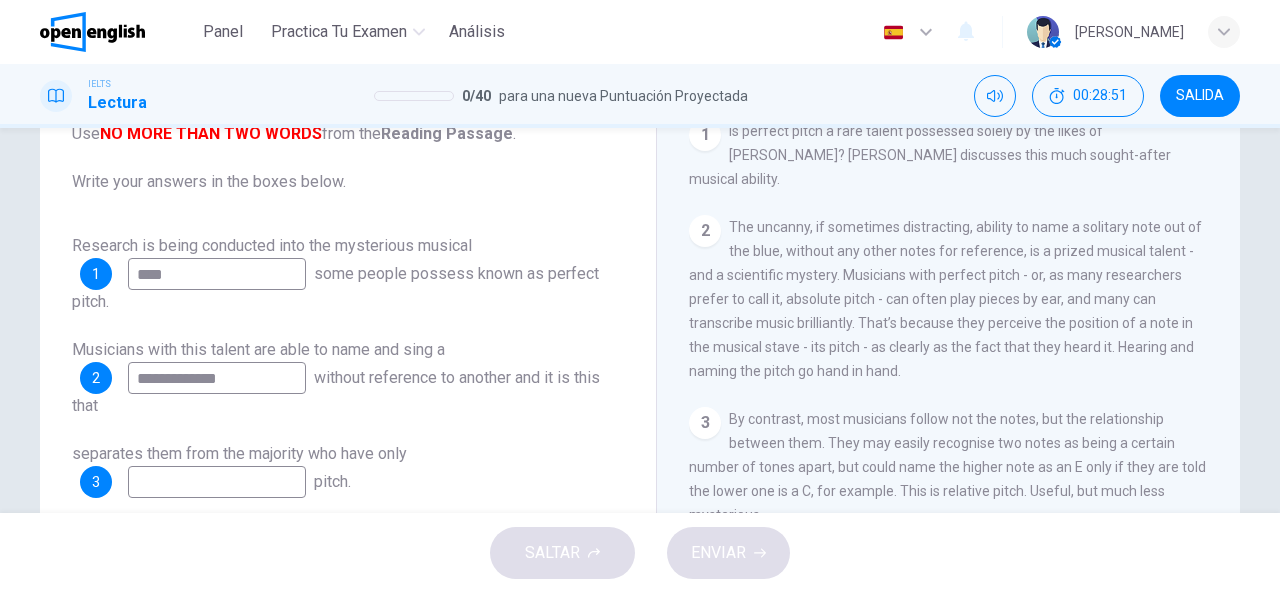 type on "**********" 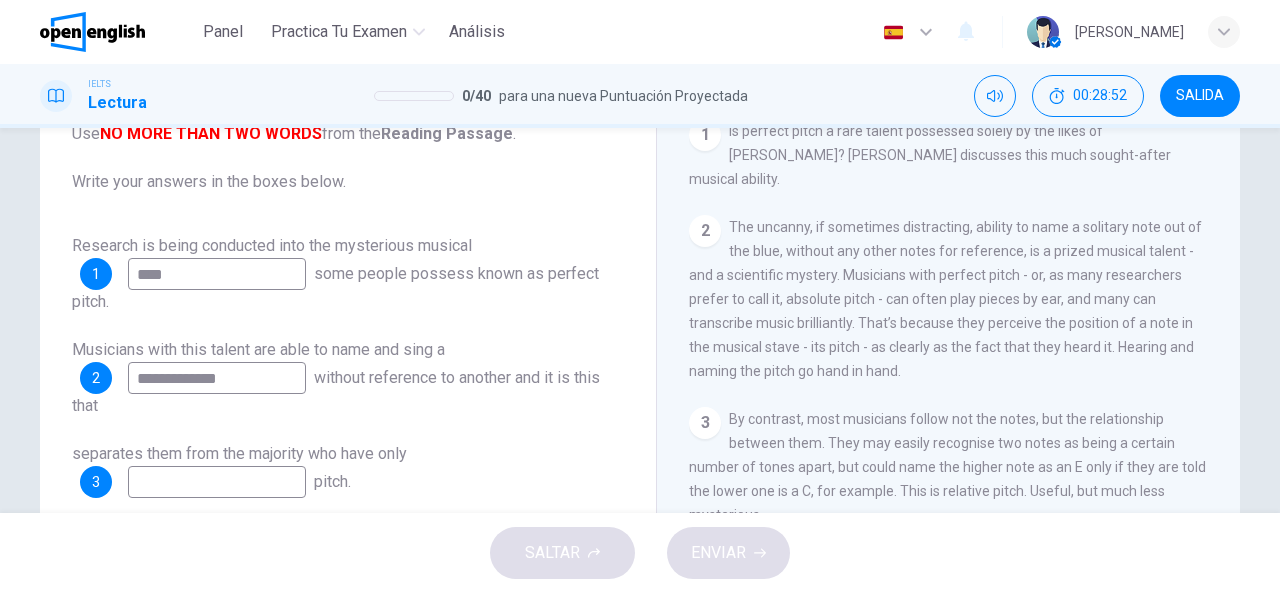 drag, startPoint x: 638, startPoint y: 309, endPoint x: 639, endPoint y: 350, distance: 41.01219 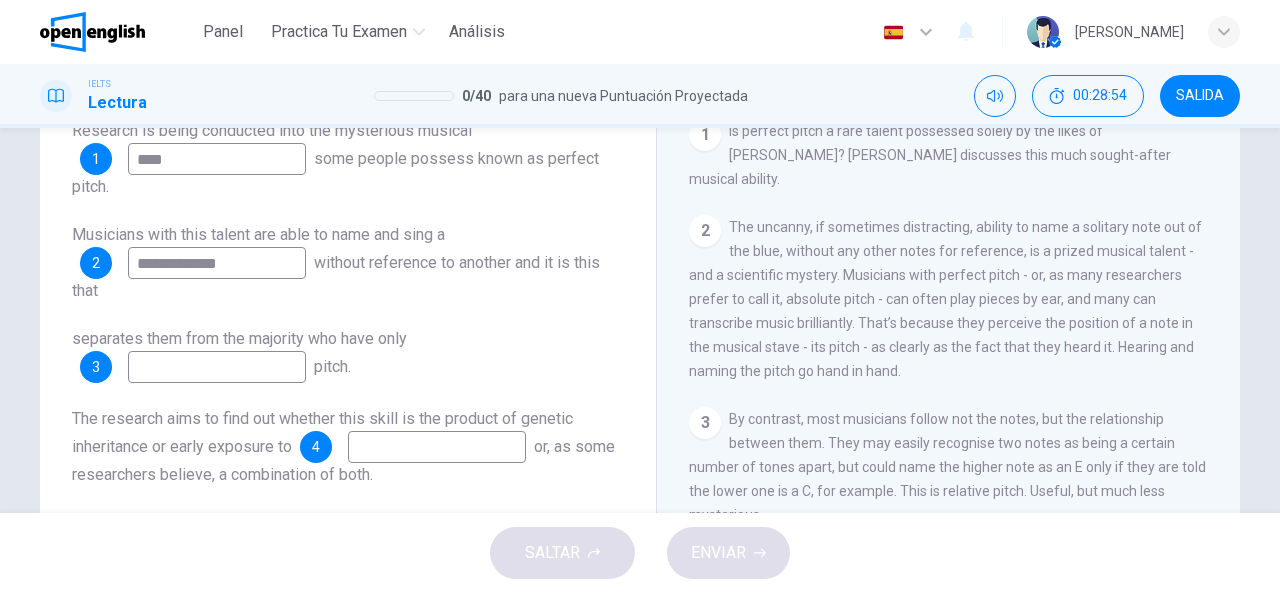 scroll, scrollTop: 116, scrollLeft: 0, axis: vertical 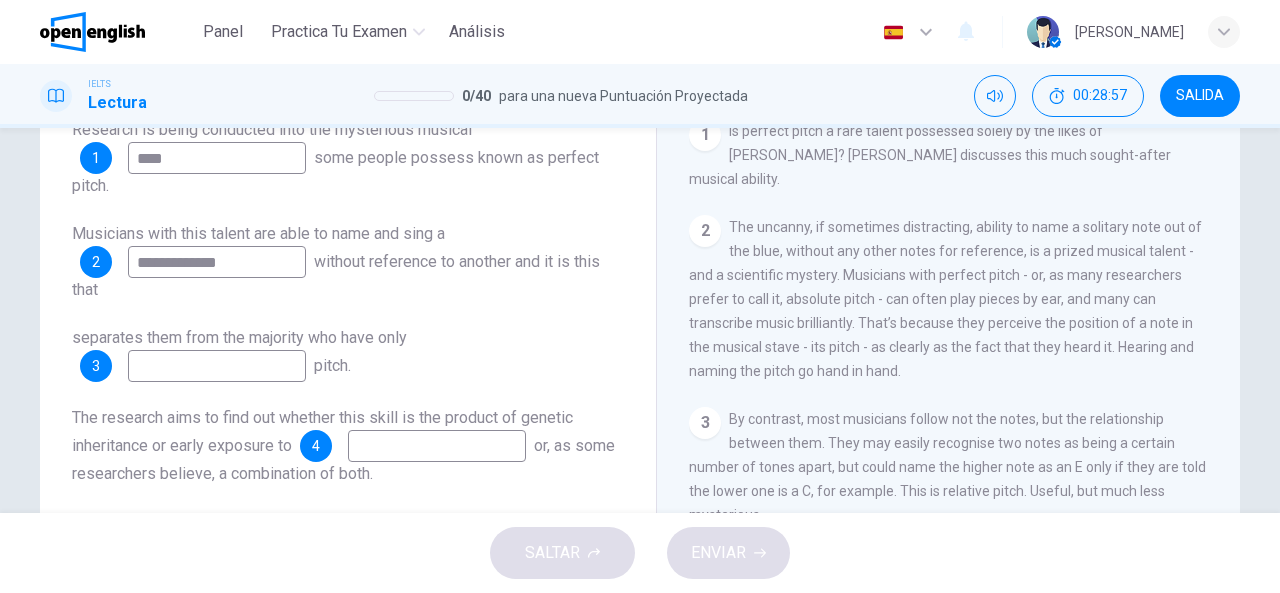 click at bounding box center (217, 366) 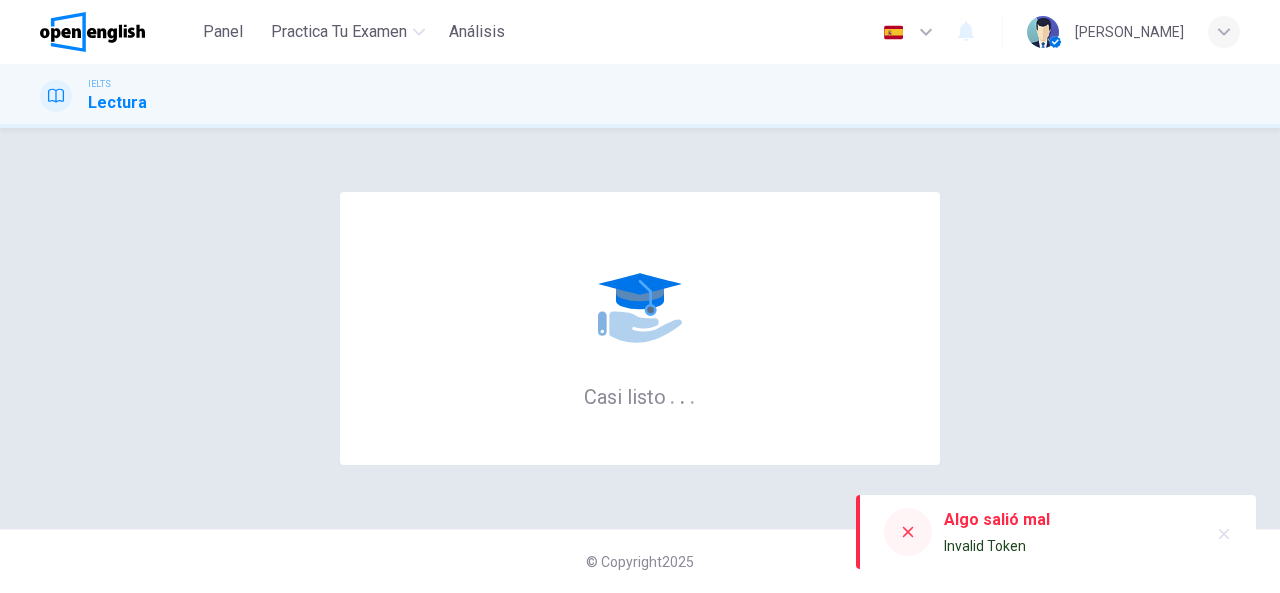 scroll, scrollTop: 0, scrollLeft: 0, axis: both 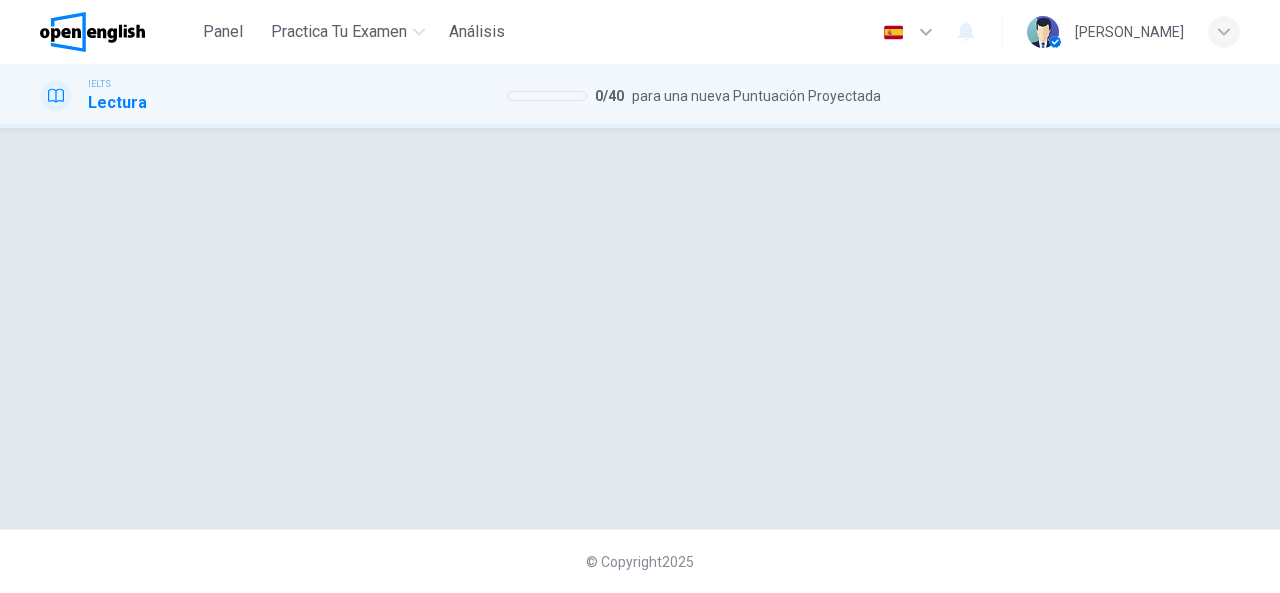 click at bounding box center [92, 32] 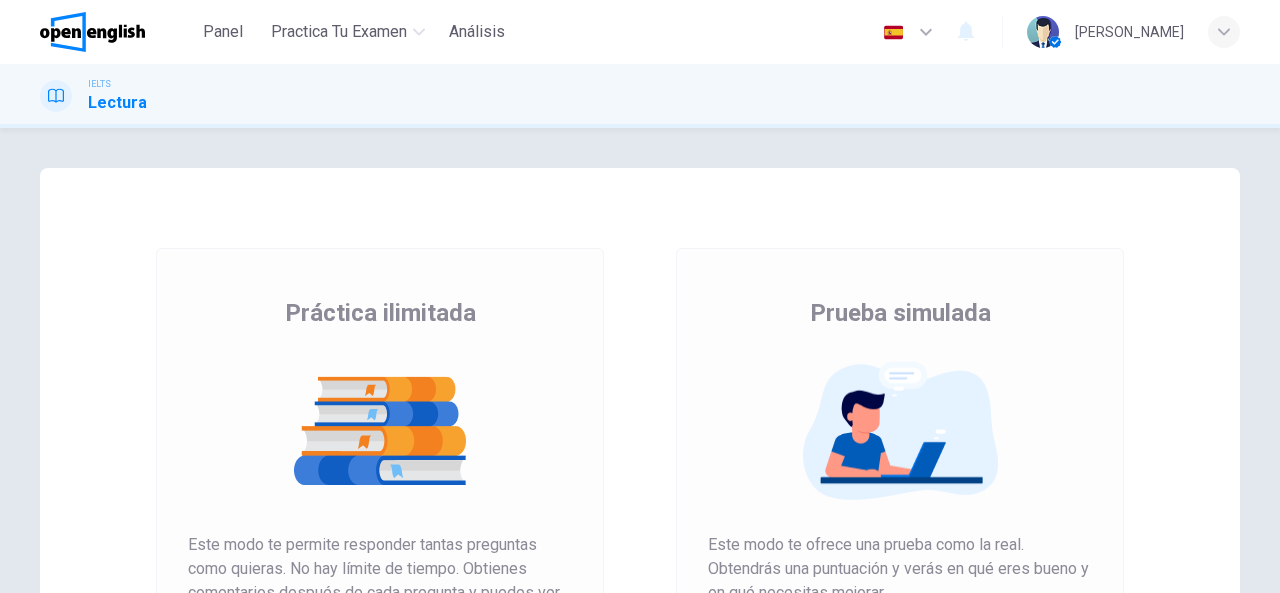 scroll, scrollTop: 0, scrollLeft: 0, axis: both 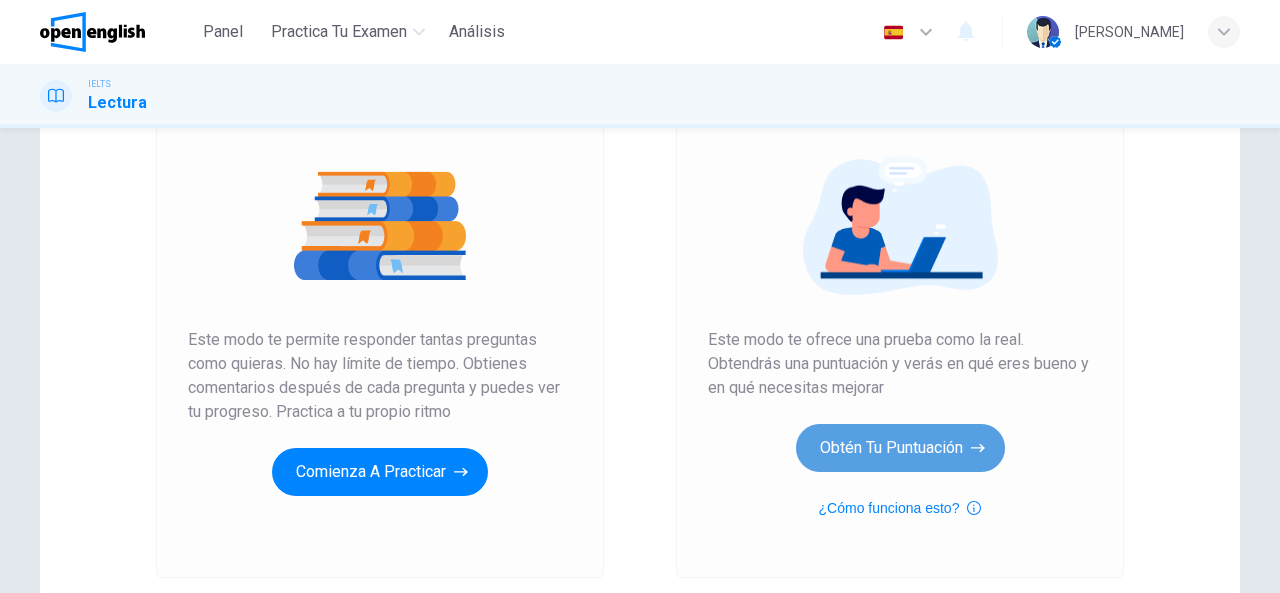 click on "Obtén tu puntuación" at bounding box center [900, 448] 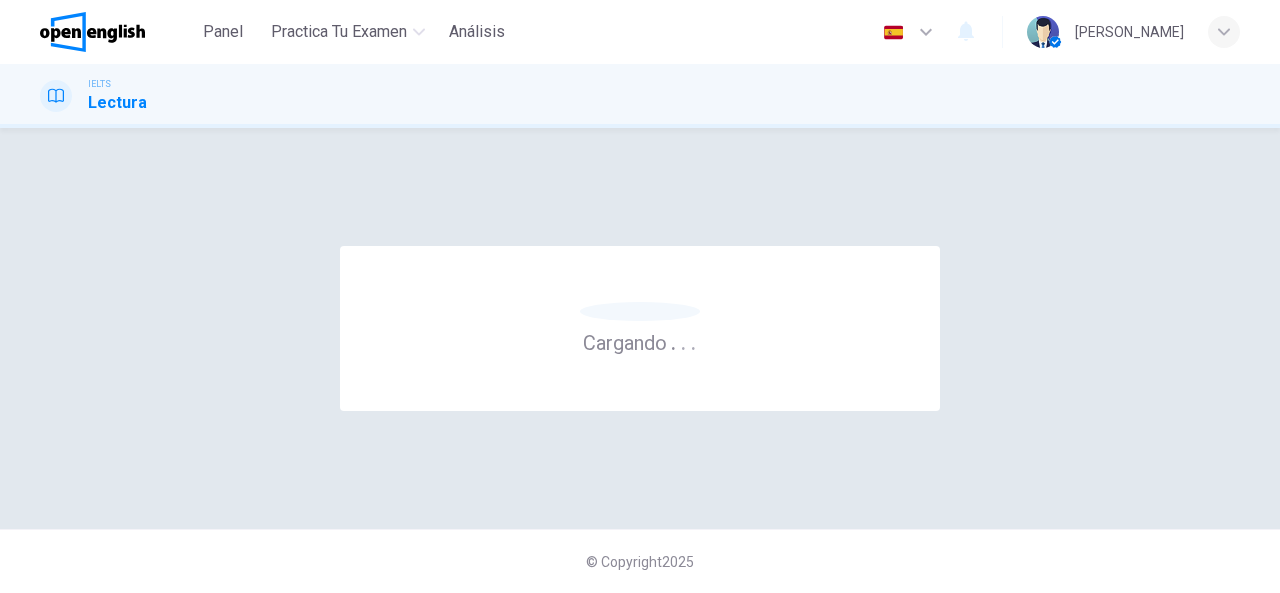 scroll, scrollTop: 0, scrollLeft: 0, axis: both 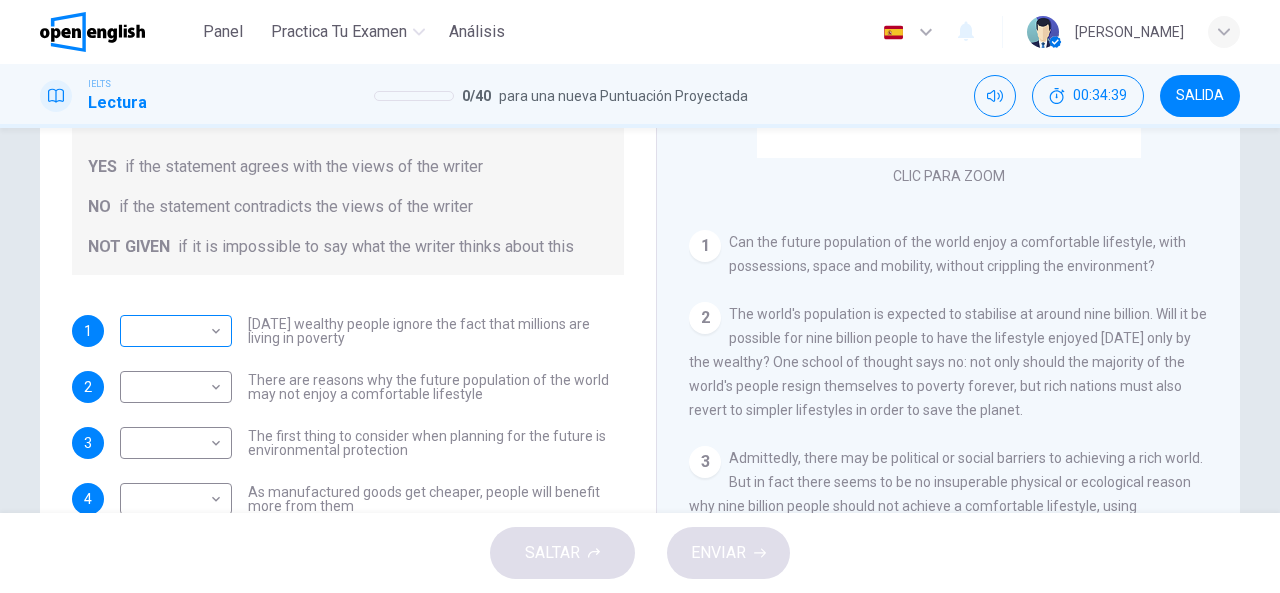 click on "Este sitio utiliza cookies, como se explica en nuestra  Política de Privacidad . Si acepta el uso de cookies, haga clic en el botón Aceptar y continúe navegando por nuestro sitio.   Política de Privacidad Aceptar Panel Practica tu examen Análisis Español ** ​ Matias S. IELTS Lectura 0 / 40 para una nueva Puntuación Proyectada 00:34:39 SALIDA Preguntas 1 - 6 Do the following statements reflect the claims of the writer in the Reading Passage?
In the boxes below, write YES if the statement agrees with the views of the writer NO if the statement contradicts the views of the writer NOT GIVEN if it is impossible to say what the writer thinks about this 1 ​ ​ Today's wealthy people ignore the fact that millions are living in poverty 2 ​ ​ There are reasons why the future population of the world may not enjoy a comfortable lifestyle 3 ​ ​ The first thing to consider when planning for the future is environmental protection 4 ​ ​ 5 ​ ​ 6 ​ ​ Worldly Wealth CLIC PARA ZOOM Clic para zoom" at bounding box center [640, 296] 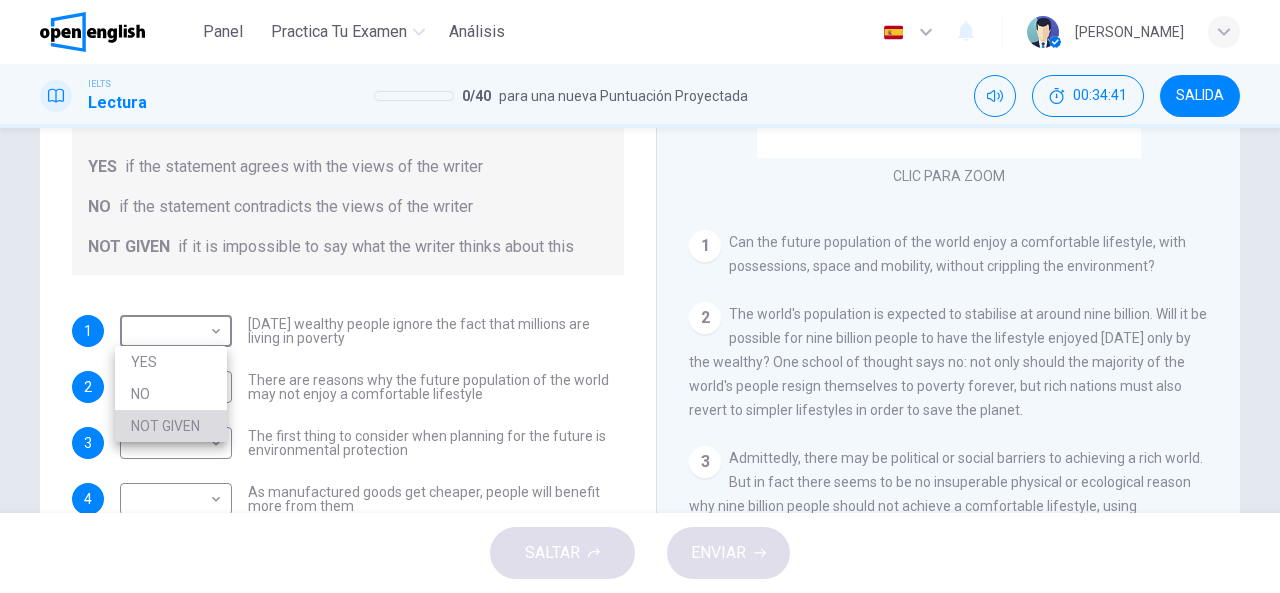click on "NOT GIVEN" at bounding box center (171, 426) 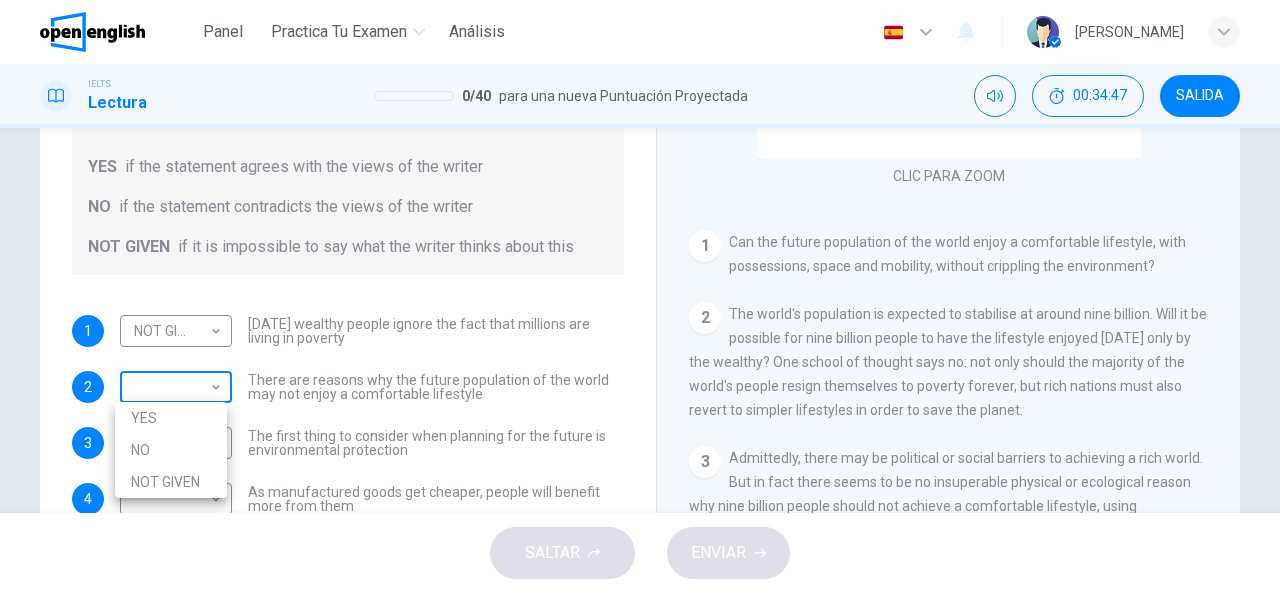 click on "Este sitio utiliza cookies, como se explica en nuestra  Política de Privacidad . Si acepta el uso de cookies, haga clic en el botón Aceptar y continúe navegando por nuestro sitio.   Política de Privacidad Aceptar Panel Practica tu examen Análisis Español ** ​ Matias S. IELTS Lectura 0 / 40 para una nueva Puntuación Proyectada 00:34:47 SALIDA Preguntas 1 - 6 Do the following statements reflect the claims of the writer in the Reading Passage?
In the boxes below, write YES if the statement agrees with the views of the writer NO if the statement contradicts the views of the writer NOT GIVEN if it is impossible to say what the writer thinks about this 1 NOT GIVEN ********* ​ Today's wealthy people ignore the fact that millions are living in poverty 2 ​ ​ There are reasons why the future population of the world may not enjoy a comfortable lifestyle 3 ​ ​ The first thing to consider when planning for the future is environmental protection 4 ​ ​ 5 ​ ​ 6 ​ ​ Worldly Wealth 1 2 3 4 5 6 7" at bounding box center [640, 296] 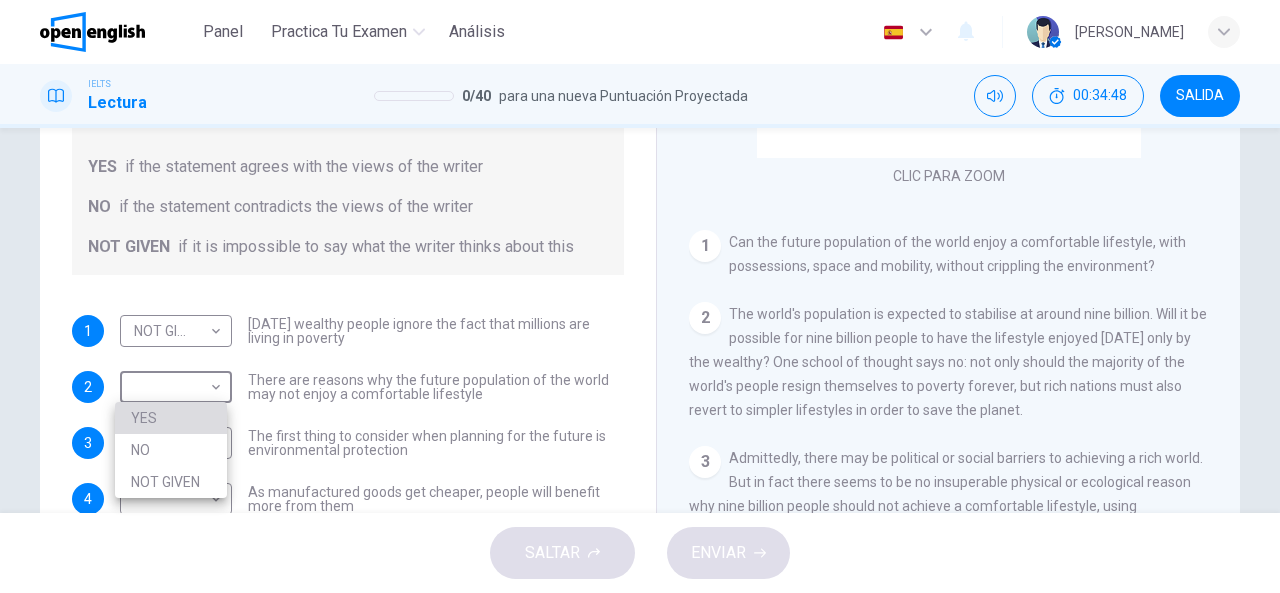 click on "YES" at bounding box center [171, 418] 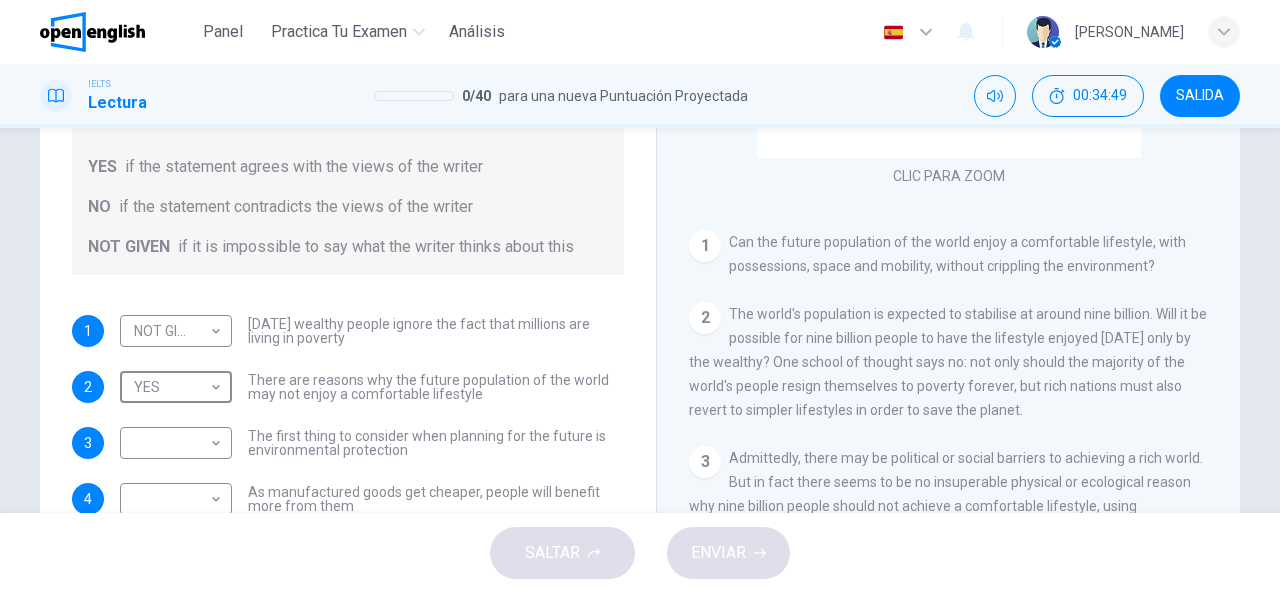 scroll, scrollTop: 80, scrollLeft: 0, axis: vertical 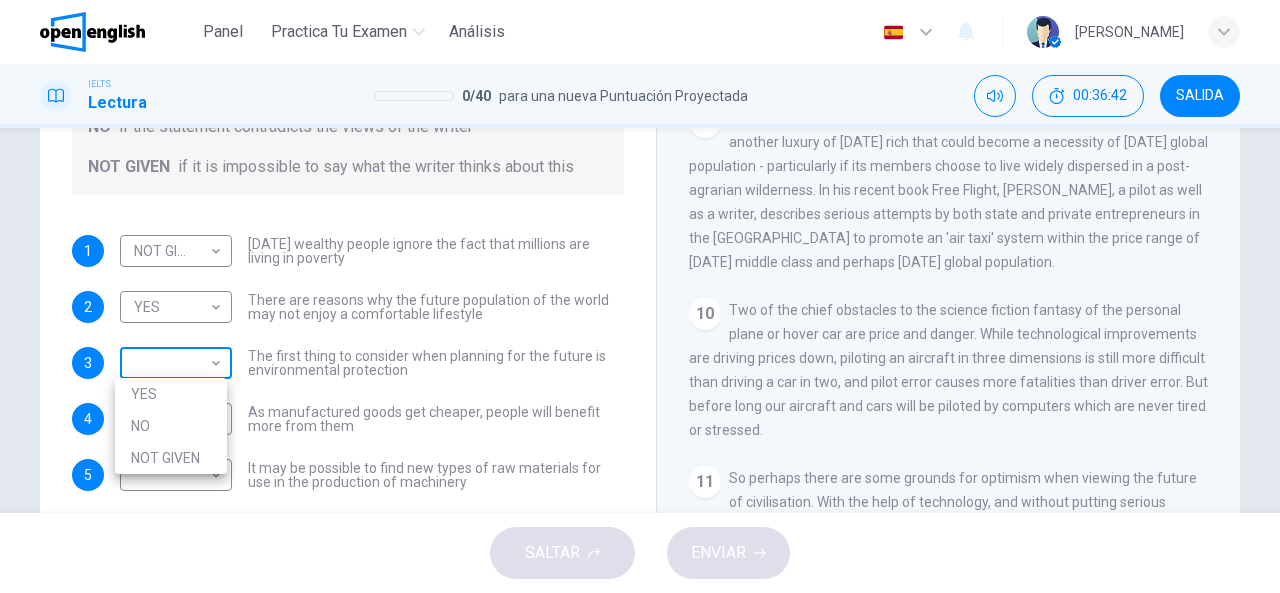 click on "Este sitio utiliza cookies, como se explica en nuestra  Política de Privacidad . Si acepta el uso de cookies, haga clic en el botón Aceptar y continúe navegando por nuestro sitio.   Política de Privacidad Aceptar Panel Practica tu examen Análisis Español ** ​ Matias S. IELTS Lectura 0 / 40 para una nueva Puntuación Proyectada 00:36:42 SALIDA Preguntas 1 - 6 Do the following statements reflect the claims of the writer in the Reading Passage?
In the boxes below, write YES if the statement agrees with the views of the writer NO if the statement contradicts the views of the writer NOT GIVEN if it is impossible to say what the writer thinks about this 1 NOT GIVEN ********* ​ Today's wealthy people ignore the fact that millions are living in poverty 2 YES *** ​ There are reasons why the future population of the world may not enjoy a comfortable lifestyle 3 ​ ​ The first thing to consider when planning for the future is environmental protection 4 ​ ​ 5 ​ ​ 6 ​ ​ Worldly Wealth 1 2 3 4 5" at bounding box center (640, 296) 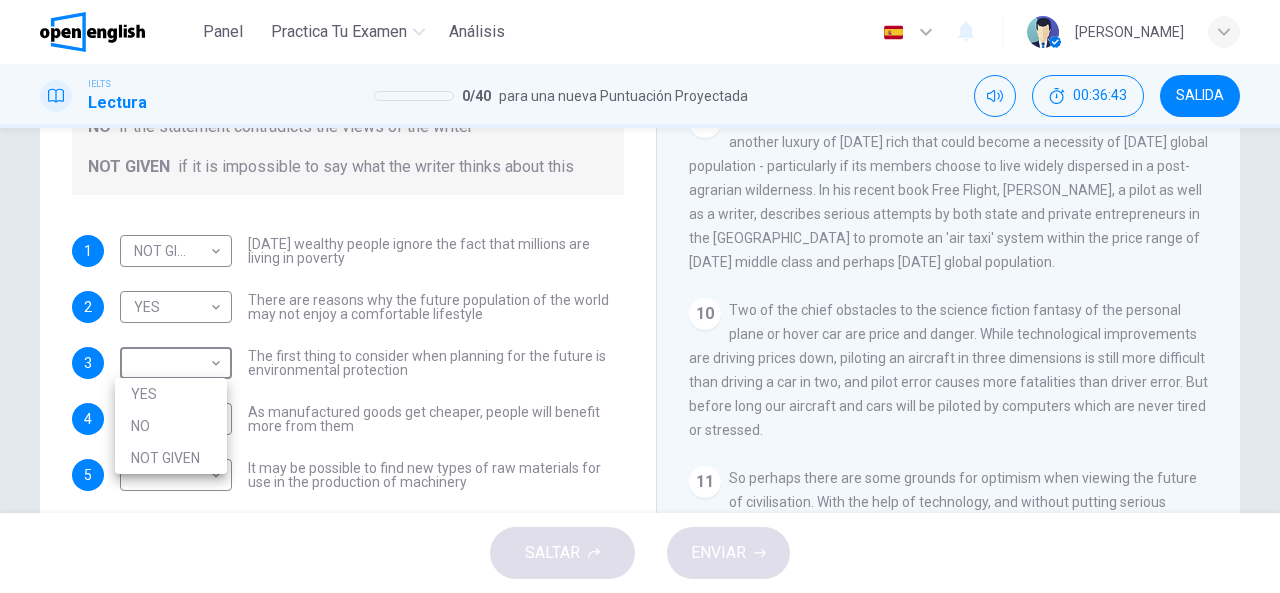 click on "YES" at bounding box center [171, 394] 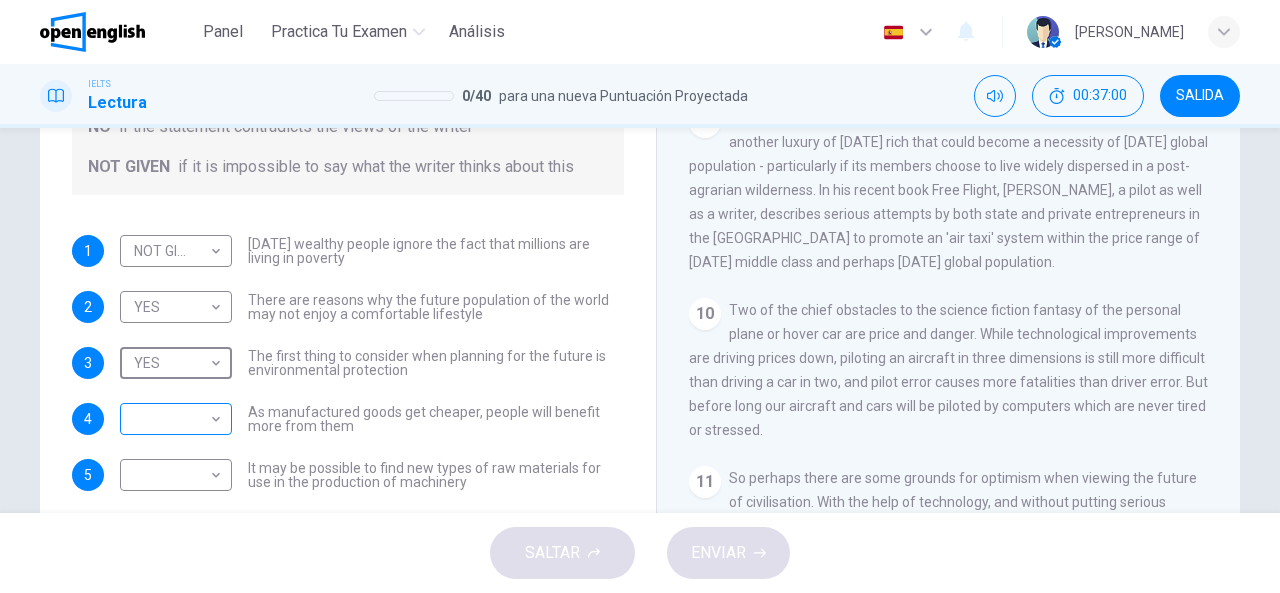 click on "Este sitio utiliza cookies, como se explica en nuestra  Política de Privacidad . Si acepta el uso de cookies, haga clic en el botón Aceptar y continúe navegando por nuestro sitio.   Política de Privacidad Aceptar Panel Practica tu examen Análisis Español ** ​ Matias S. IELTS Lectura 0 / 40 para una nueva Puntuación Proyectada 00:37:00 SALIDA Preguntas 1 - 6 Do the following statements reflect the claims of the writer in the Reading Passage?
In the boxes below, write YES if the statement agrees with the views of the writer NO if the statement contradicts the views of the writer NOT GIVEN if it is impossible to say what the writer thinks about this 1 NOT GIVEN ********* ​ Today's wealthy people ignore the fact that millions are living in poverty 2 YES *** ​ There are reasons why the future population of the world may not enjoy a comfortable lifestyle 3 YES *** ​ The first thing to consider when planning for the future is environmental protection 4 ​ ​ 5 ​ ​ 6 ​ ​ Worldly Wealth 1 2 3" at bounding box center (640, 296) 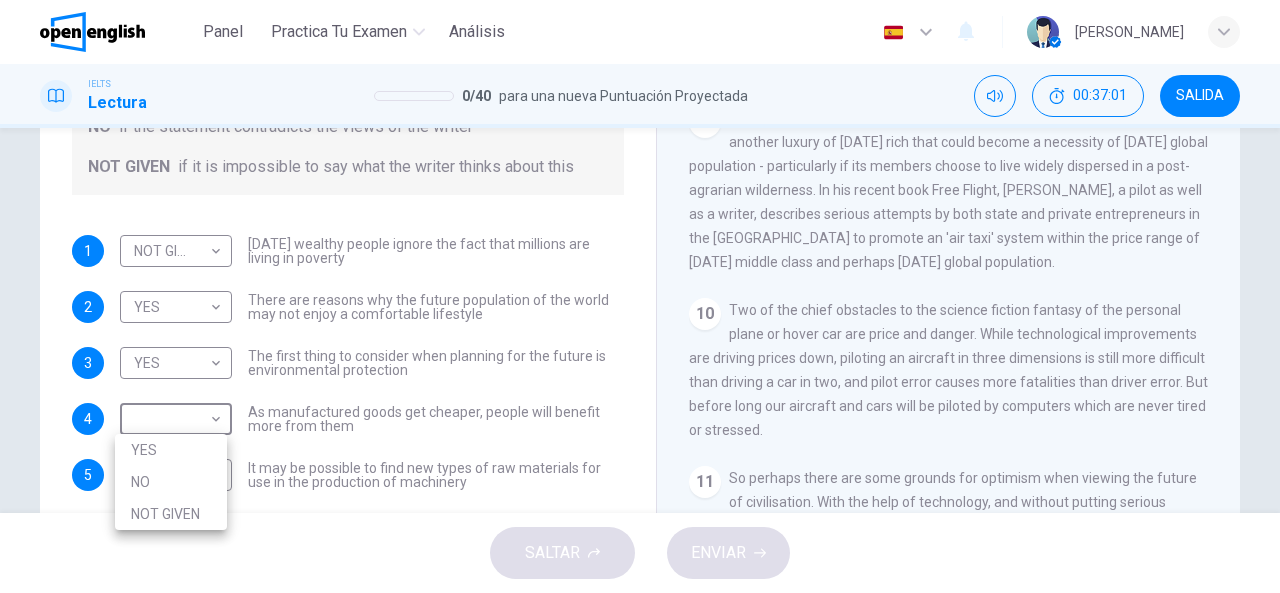 click on "NO" at bounding box center (171, 482) 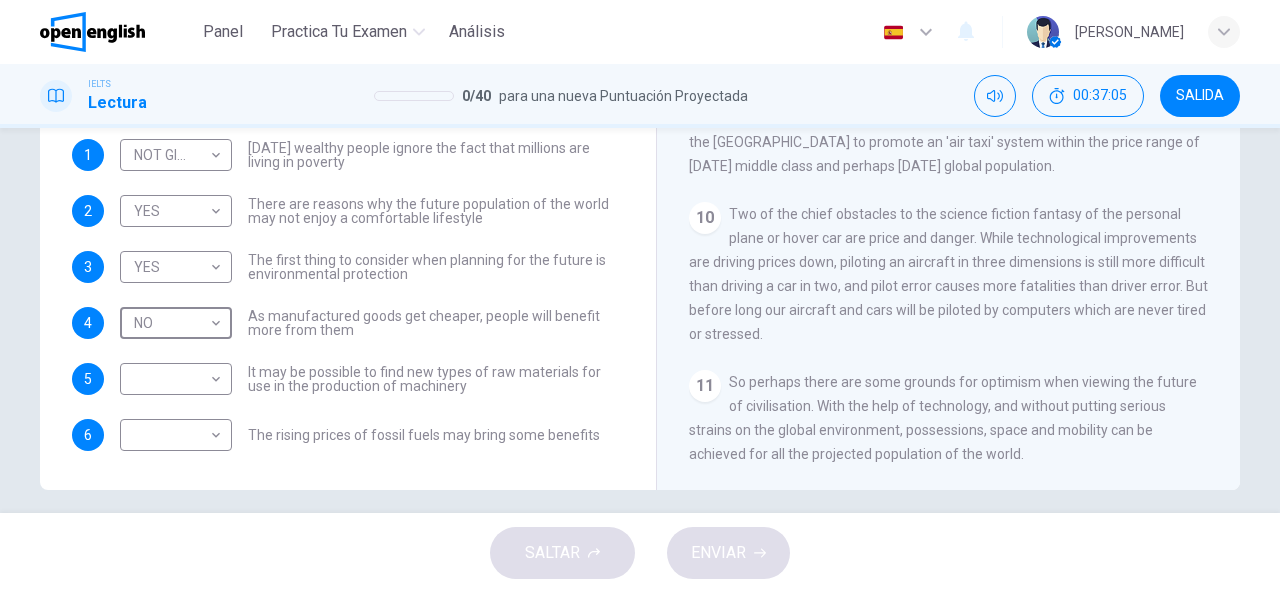 scroll, scrollTop: 390, scrollLeft: 0, axis: vertical 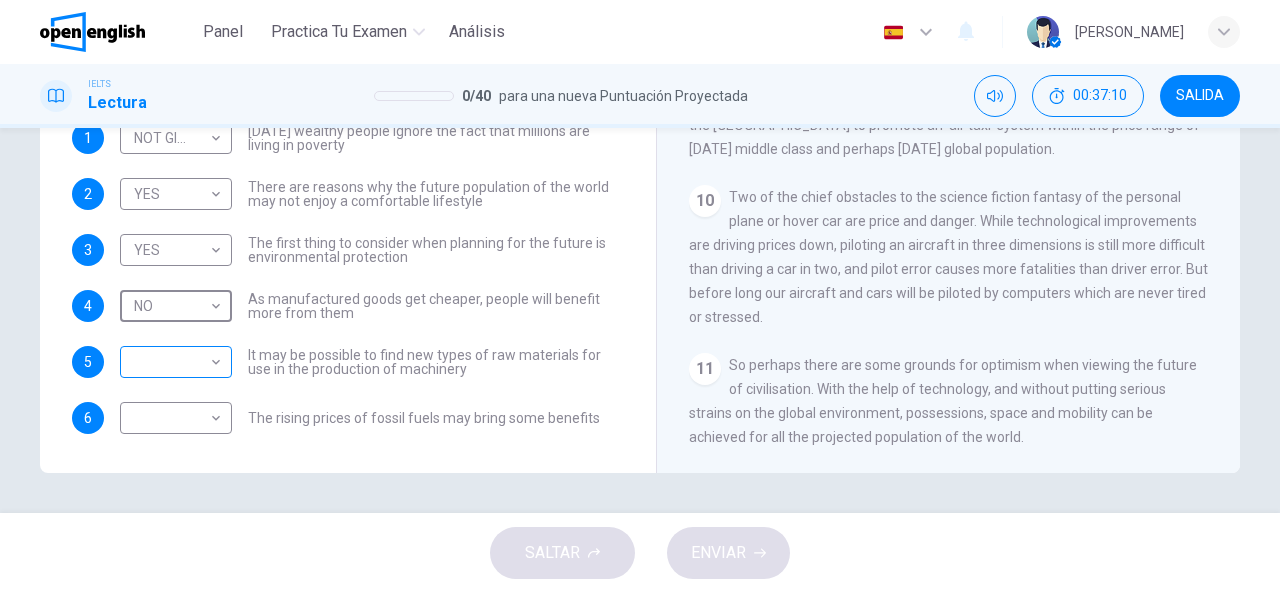 click on "Este sitio utiliza cookies, como se explica en nuestra  Política de Privacidad . Si acepta el uso de cookies, haga clic en el botón Aceptar y continúe navegando por nuestro sitio.   Política de Privacidad Aceptar Panel Practica tu examen Análisis Español ** ​ Matias S. IELTS Lectura 0 / 40 para una nueva Puntuación Proyectada 00:37:10 SALIDA Preguntas 1 - 6 Do the following statements reflect the claims of the writer in the Reading Passage?
In the boxes below, write YES if the statement agrees with the views of the writer NO if the statement contradicts the views of the writer NOT GIVEN if it is impossible to say what the writer thinks about this 1 NOT GIVEN ********* ​ Today's wealthy people ignore the fact that millions are living in poverty 2 YES *** ​ There are reasons why the future population of the world may not enjoy a comfortable lifestyle 3 YES *** ​ The first thing to consider when planning for the future is environmental protection 4 NO ** ​ 5 ​ ​ 6 ​ ​ Worldly Wealth 1 2" at bounding box center [640, 296] 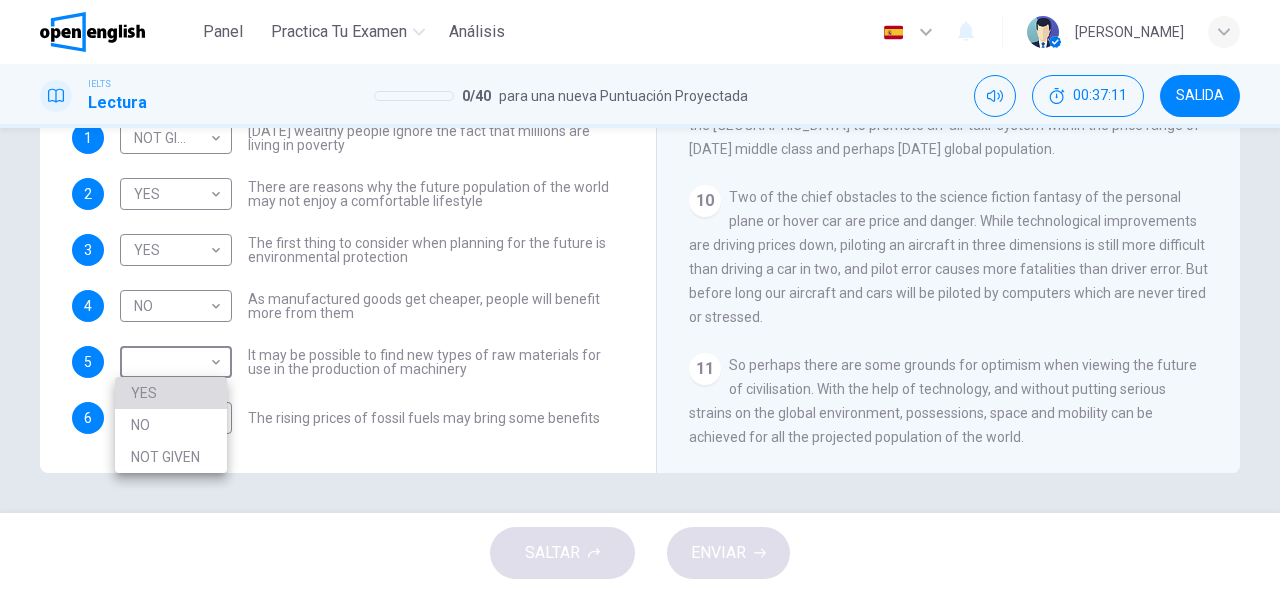 click on "YES" at bounding box center [171, 393] 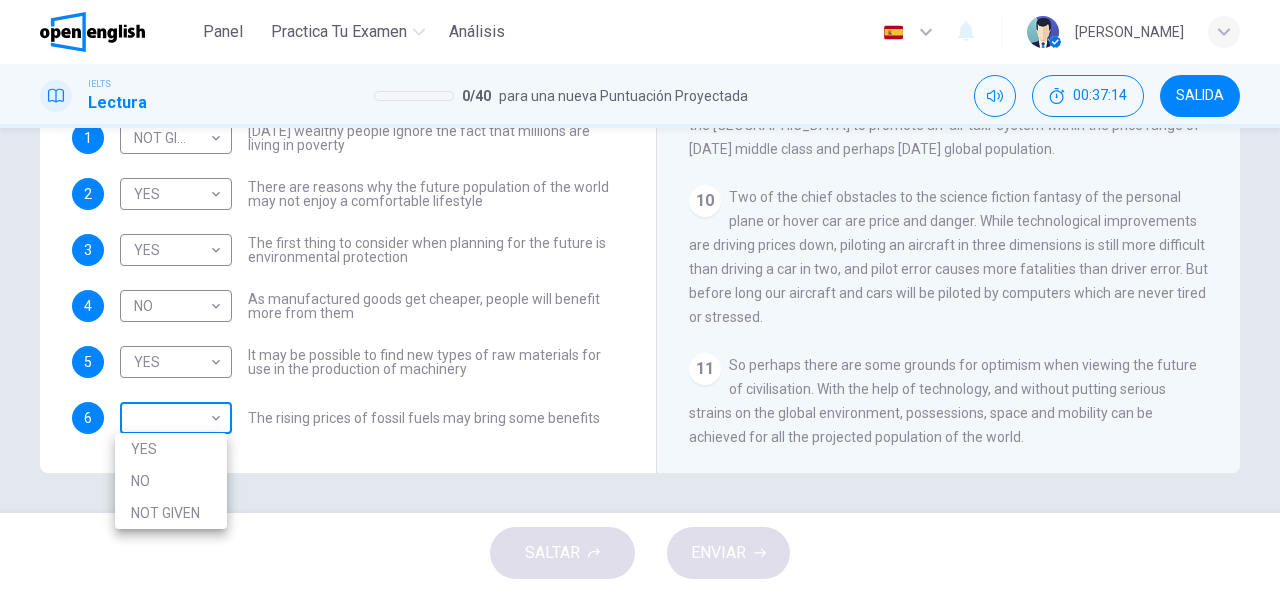 click on "Este sitio utiliza cookies, como se explica en nuestra  Política de Privacidad . Si acepta el uso de cookies, haga clic en el botón Aceptar y continúe navegando por nuestro sitio.   Política de Privacidad Aceptar Panel Practica tu examen Análisis Español ** ​ Matias S. IELTS Lectura 0 / 40 para una nueva Puntuación Proyectada 00:37:14 SALIDA Preguntas 1 - 6 Do the following statements reflect the claims of the writer in the Reading Passage?
In the boxes below, write YES if the statement agrees with the views of the writer NO if the statement contradicts the views of the writer NOT GIVEN if it is impossible to say what the writer thinks about this 1 NOT GIVEN ********* ​ Today's wealthy people ignore the fact that millions are living in poverty 2 YES *** ​ There are reasons why the future population of the world may not enjoy a comfortable lifestyle 3 YES *** ​ The first thing to consider when planning for the future is environmental protection 4 NO ** ​ 5 YES *** ​ 6 ​ ​ Worldly Wealth" at bounding box center [640, 296] 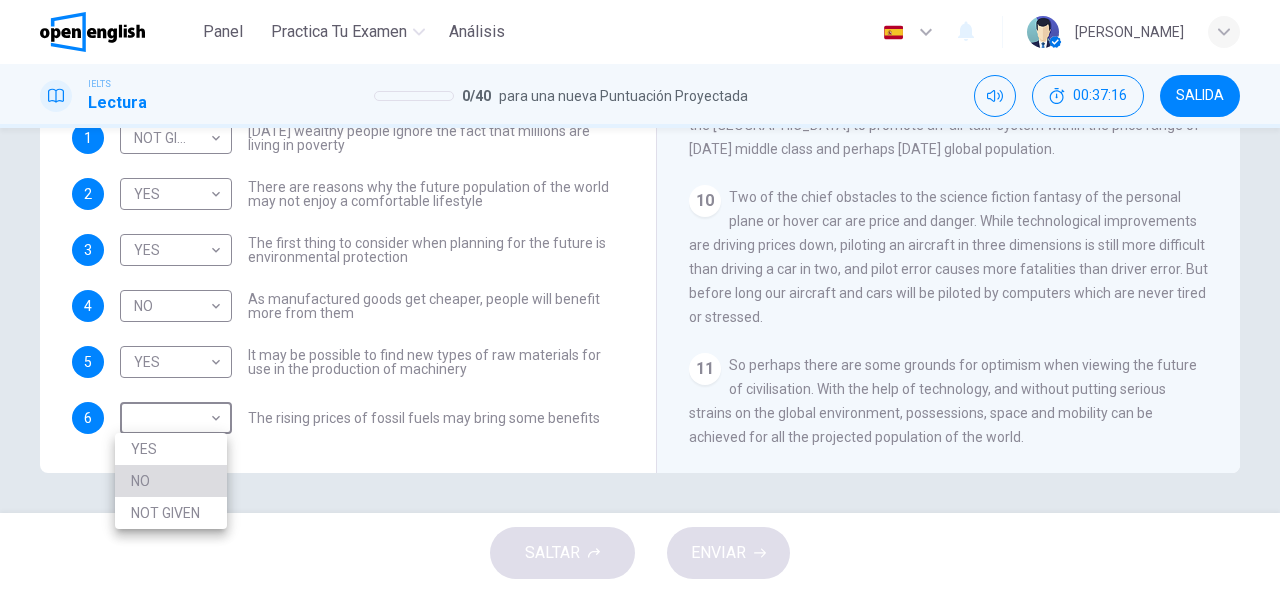 click on "NO" at bounding box center [171, 481] 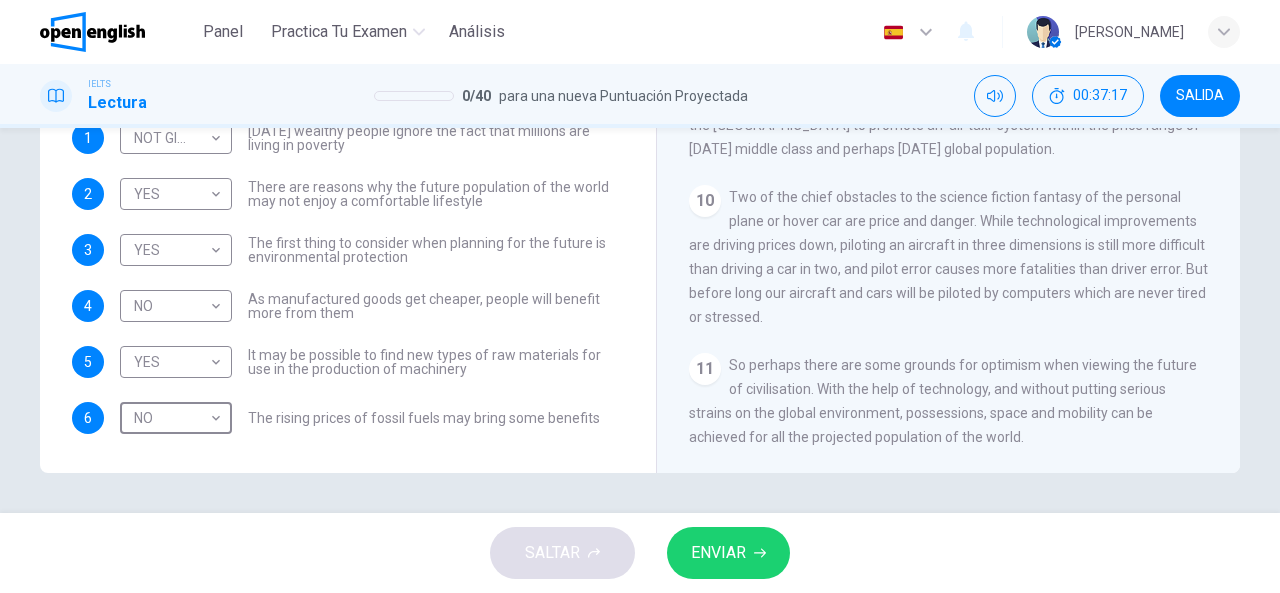 click on "ENVIAR" at bounding box center (728, 553) 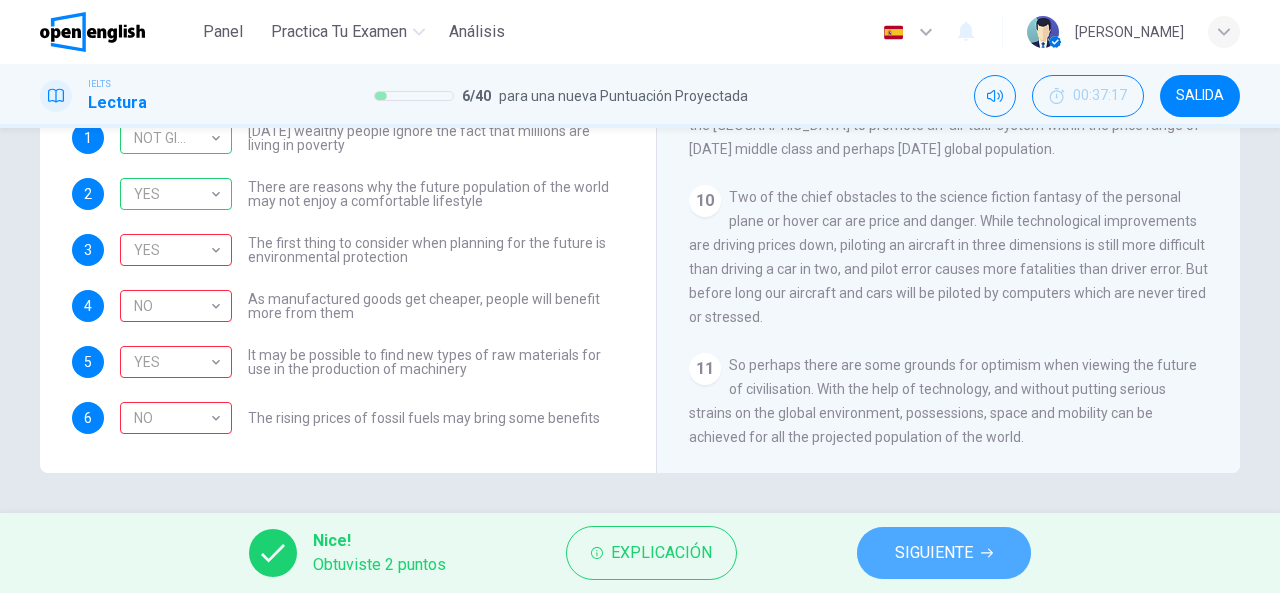 click on "SIGUIENTE" at bounding box center (944, 553) 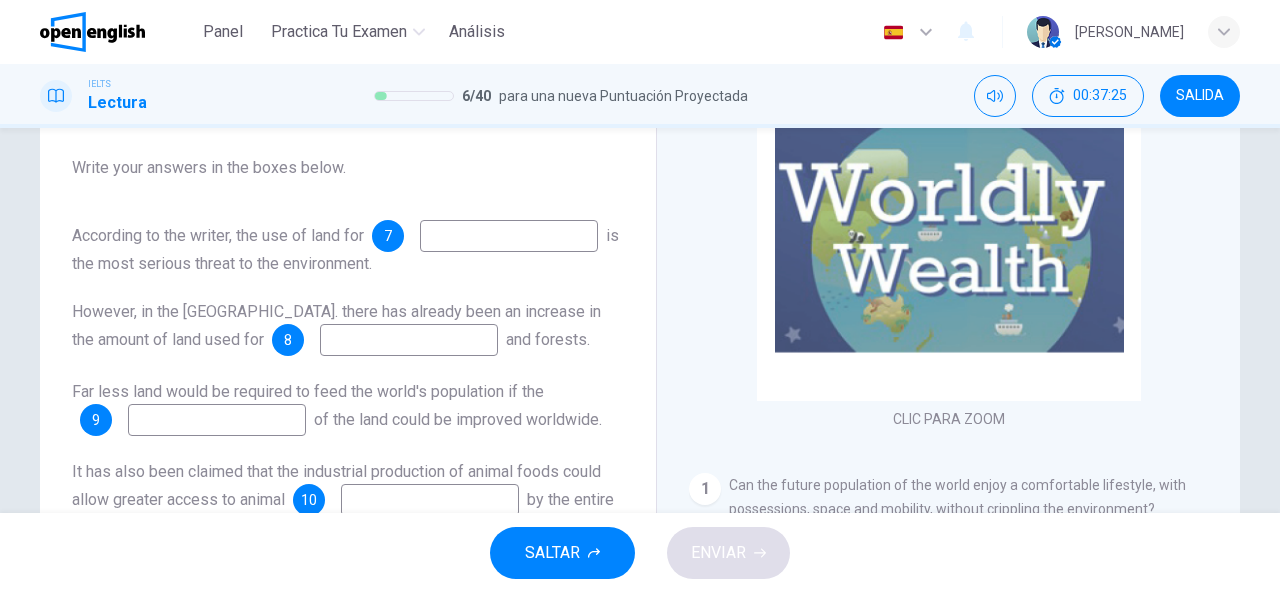 scroll, scrollTop: 217, scrollLeft: 0, axis: vertical 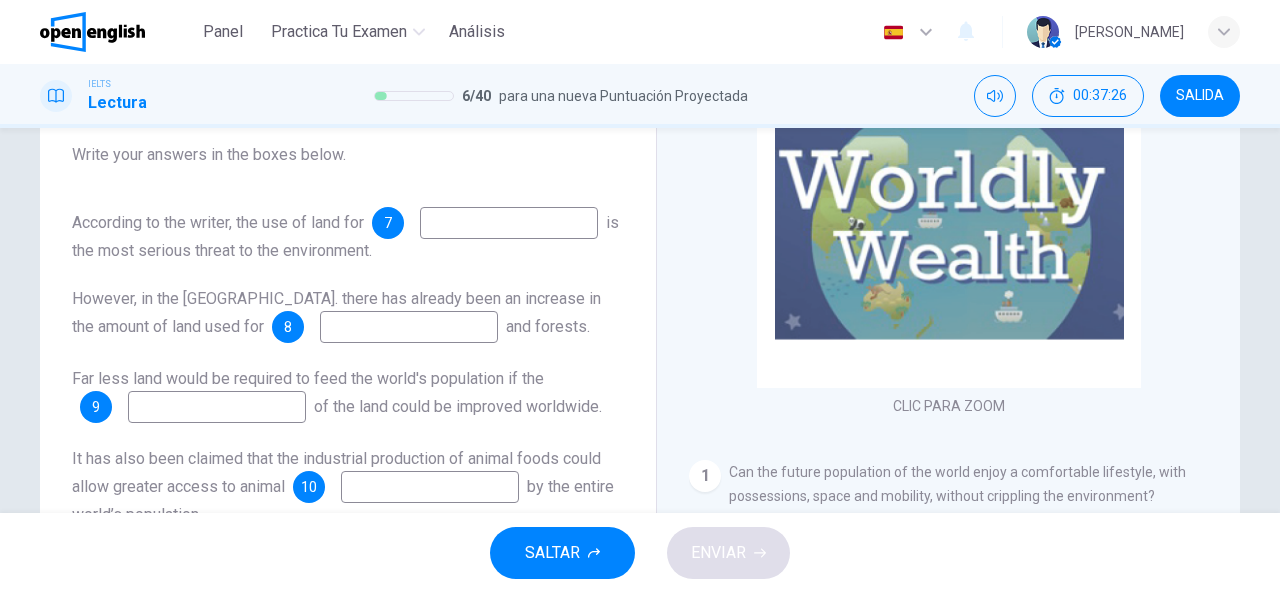 click at bounding box center [509, 223] 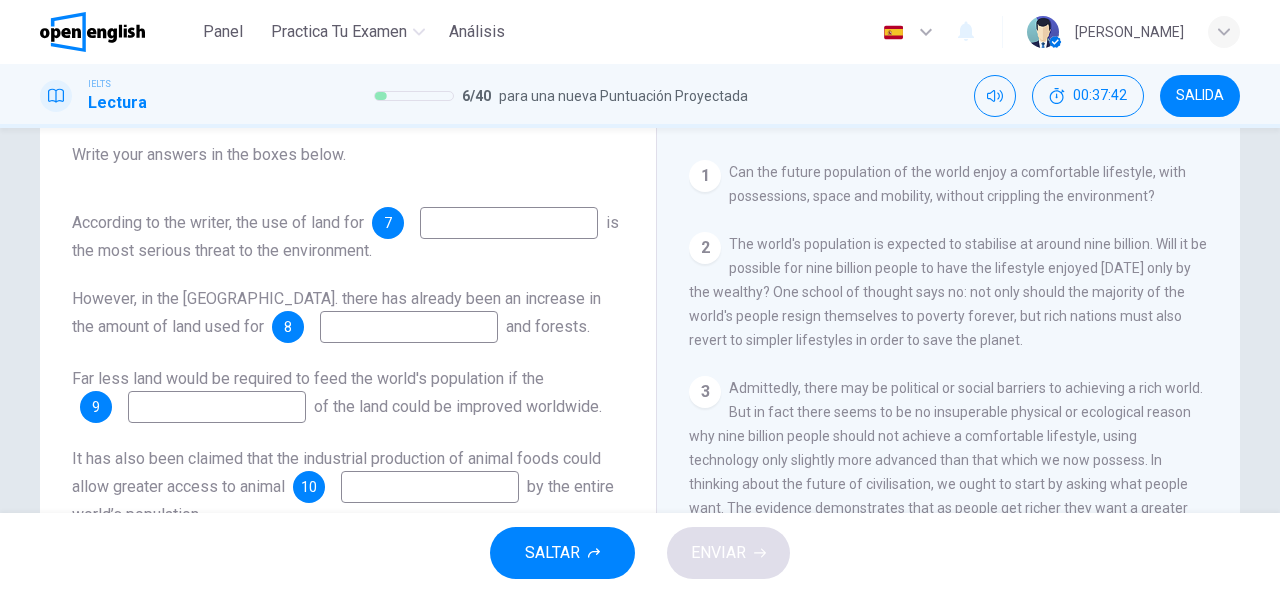 scroll, scrollTop: 334, scrollLeft: 0, axis: vertical 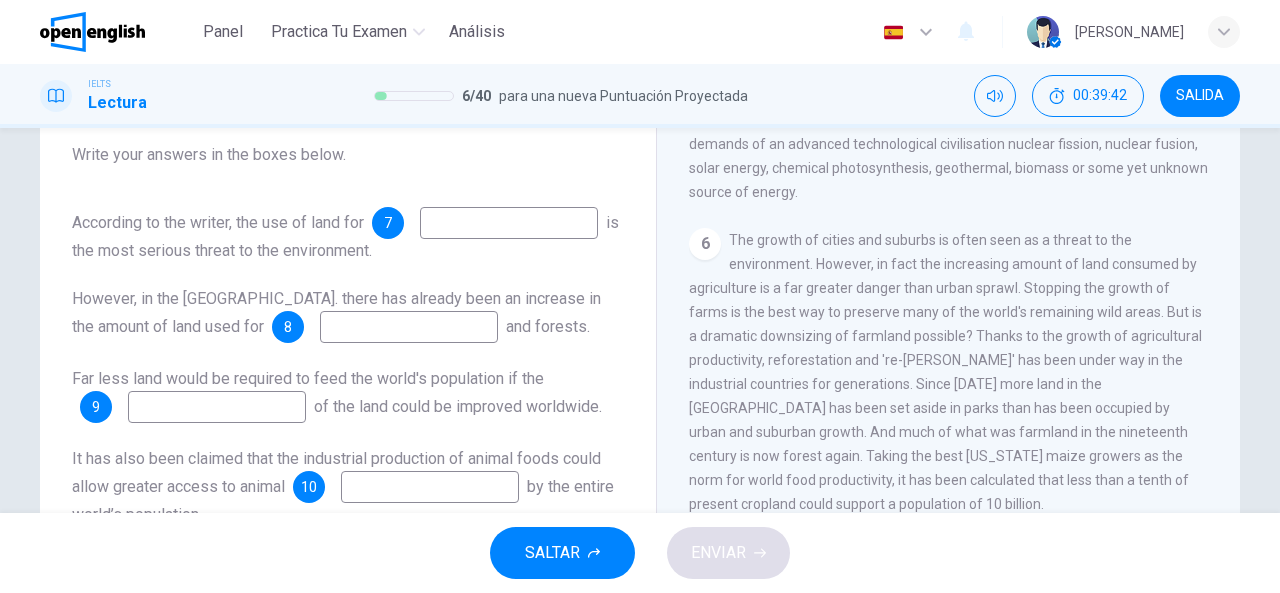 click at bounding box center [509, 223] 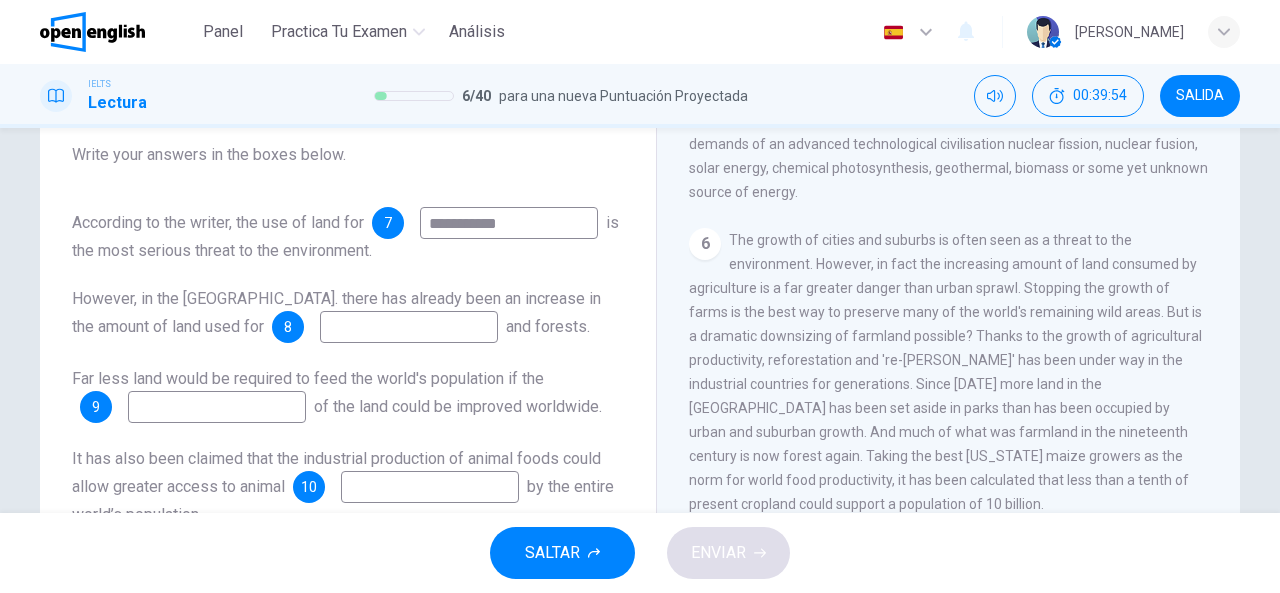 type on "**********" 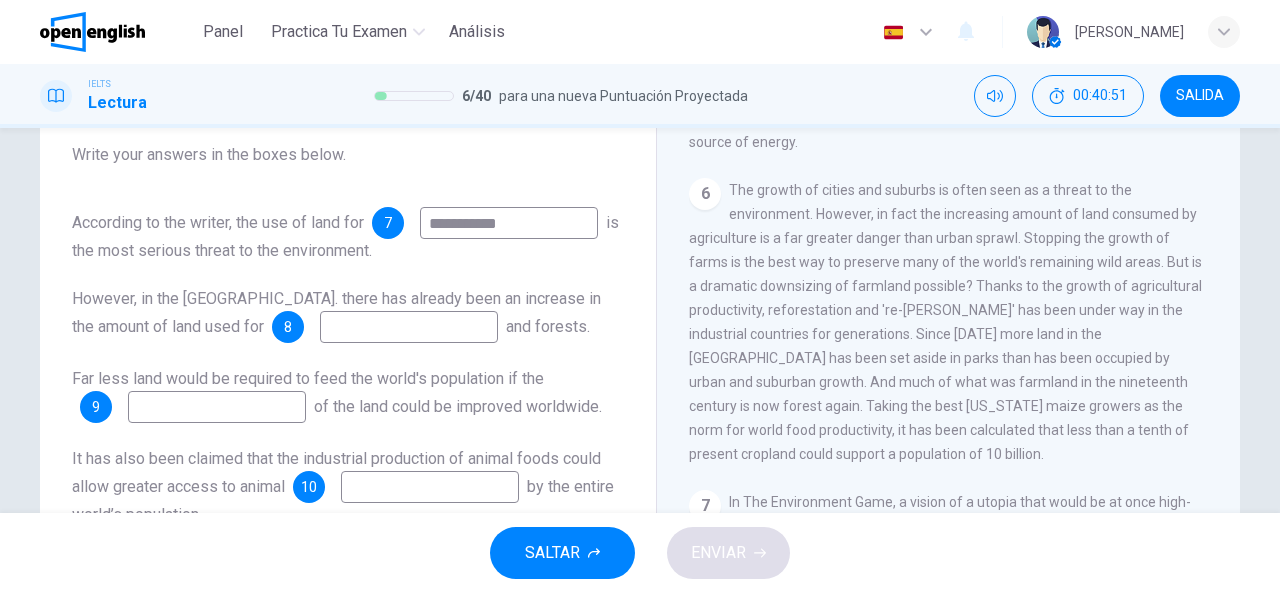 scroll, scrollTop: 1127, scrollLeft: 0, axis: vertical 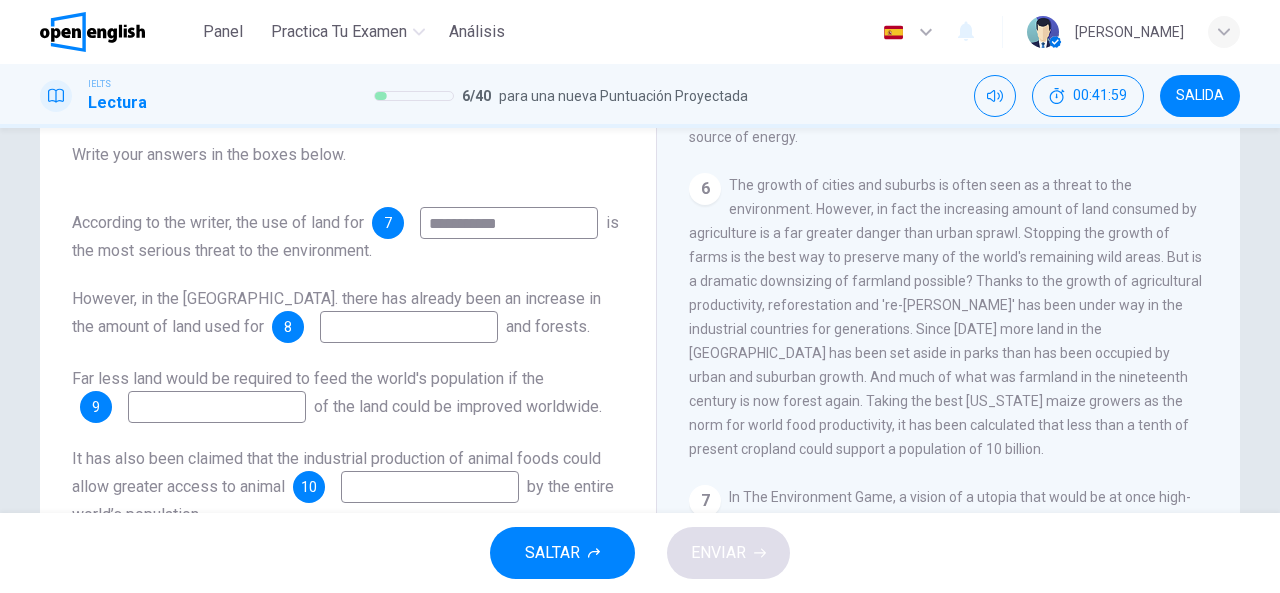 click at bounding box center [409, 327] 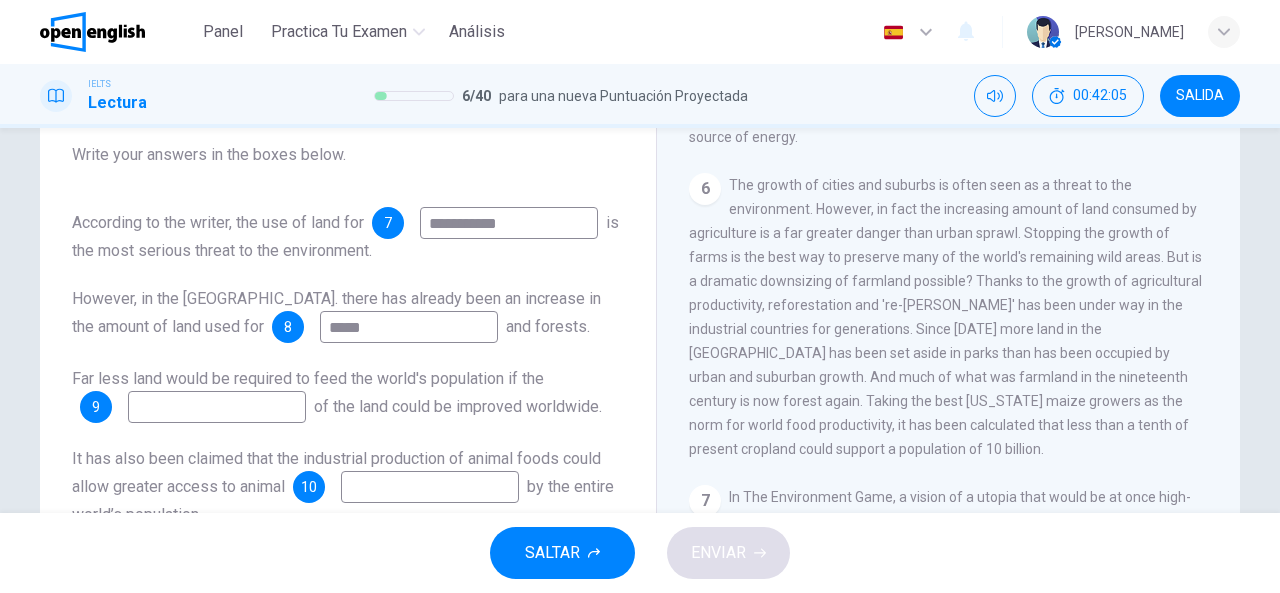 type on "*****" 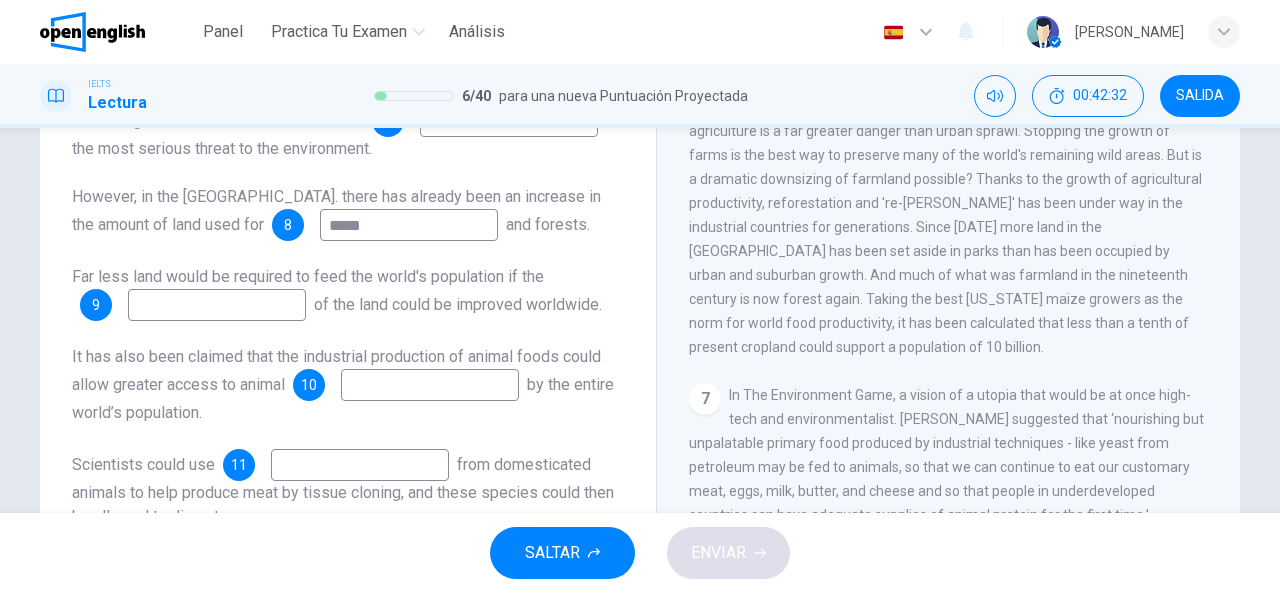 scroll, scrollTop: 349, scrollLeft: 0, axis: vertical 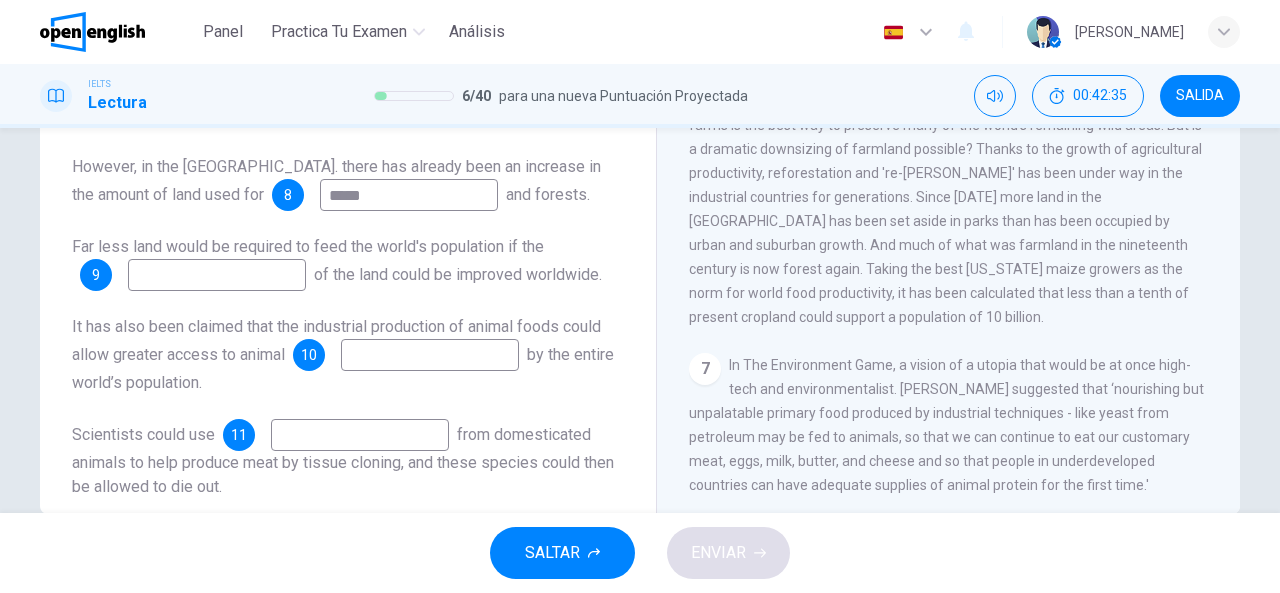 click at bounding box center (217, 275) 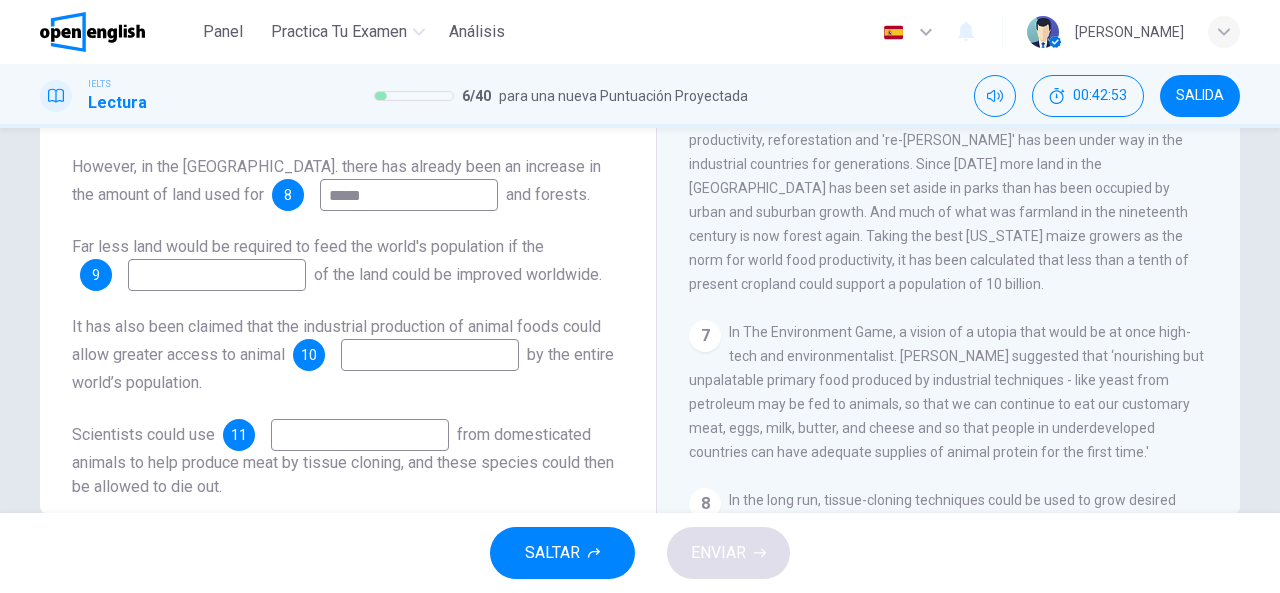 scroll, scrollTop: 1174, scrollLeft: 0, axis: vertical 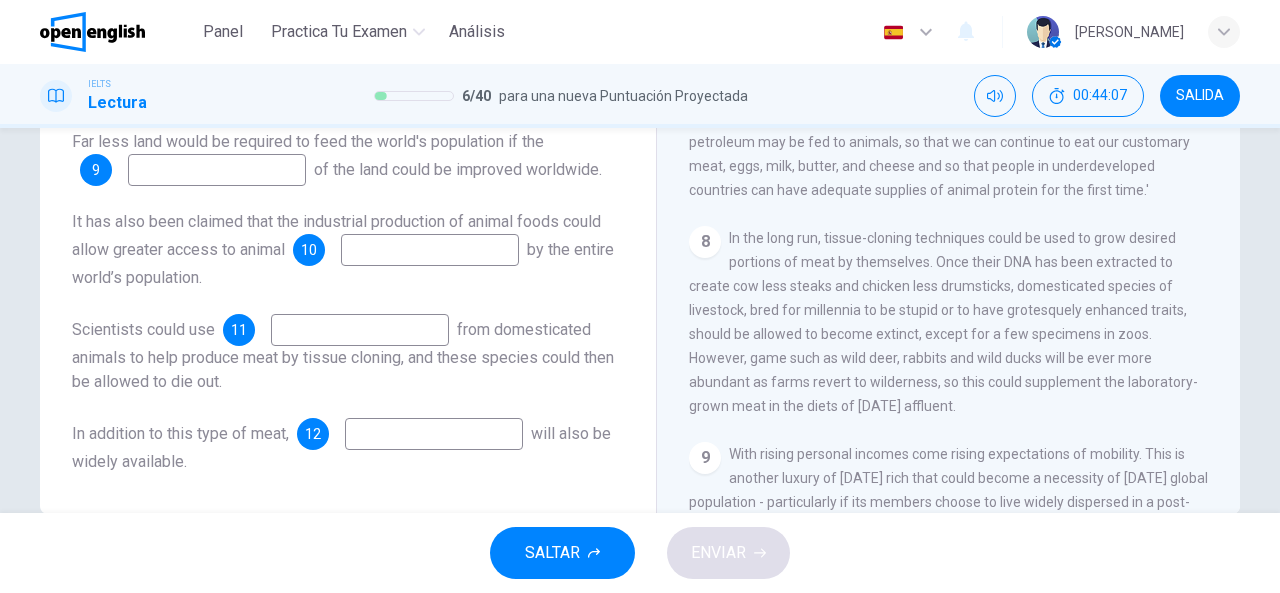 click at bounding box center (360, 330) 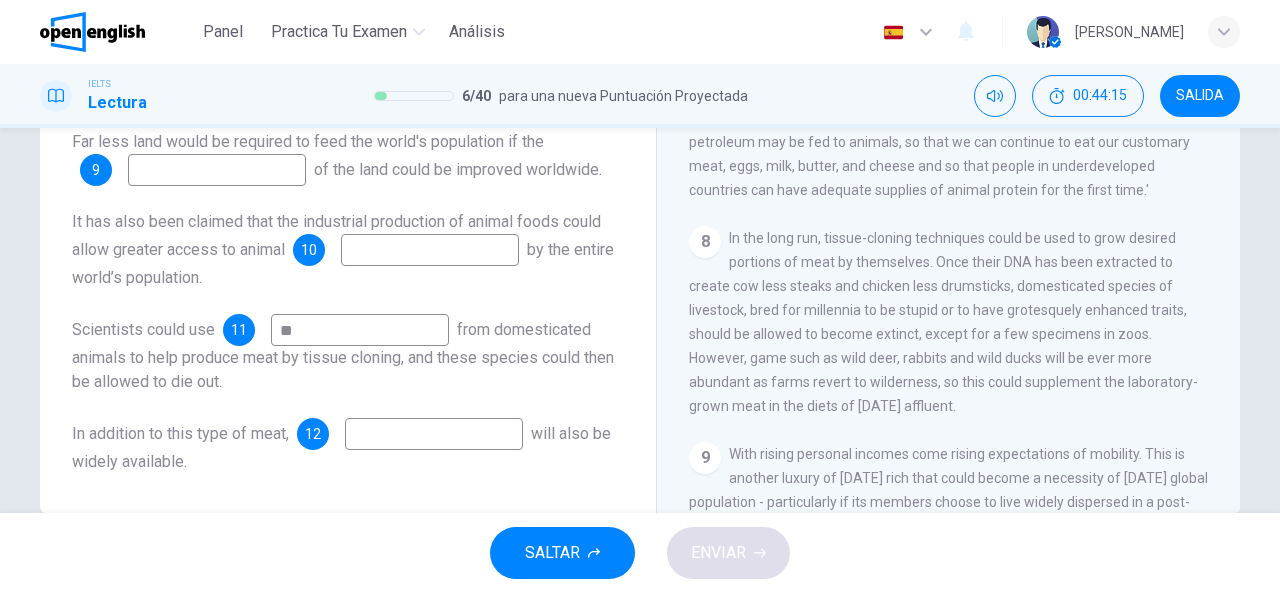 type on "*" 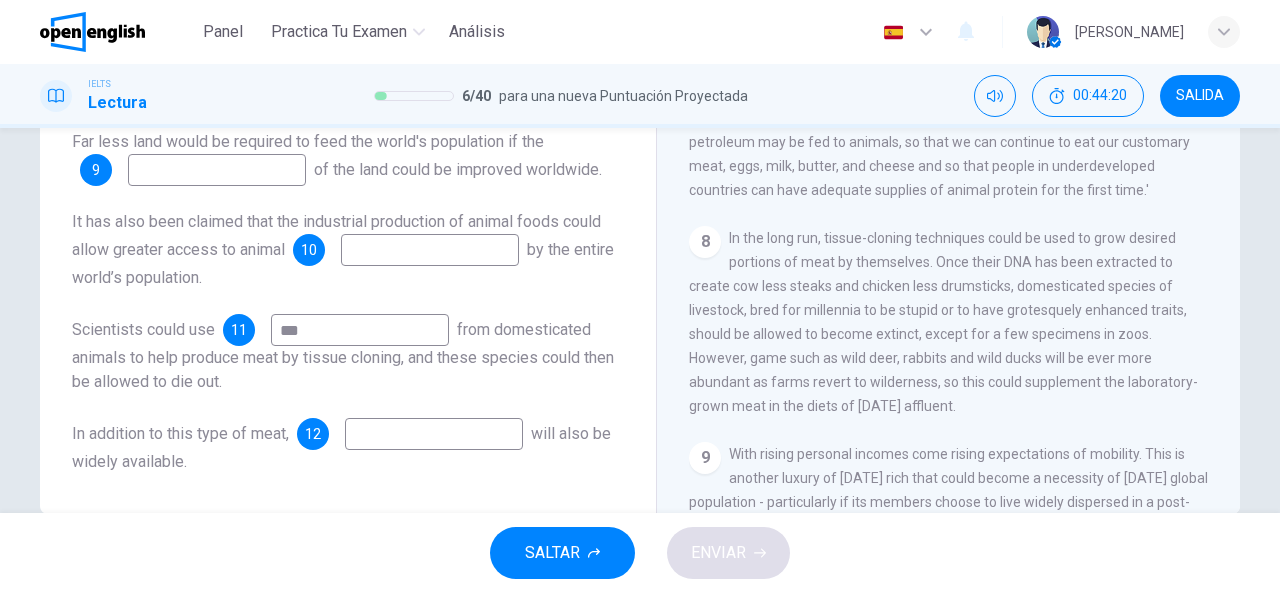 type on "***" 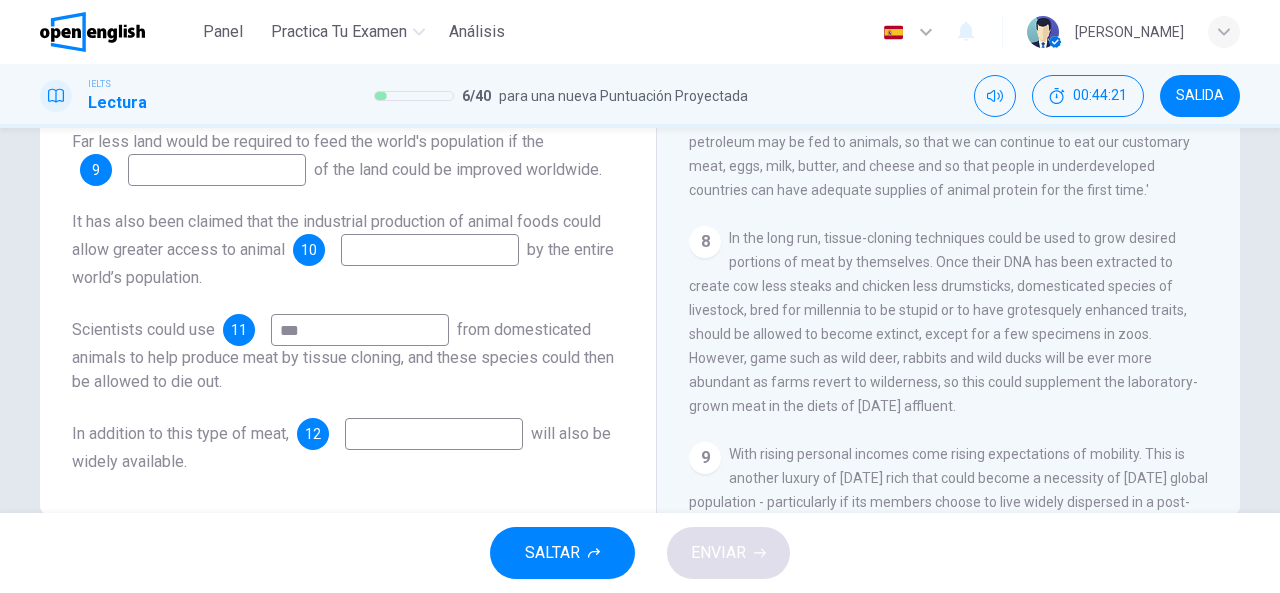click at bounding box center [434, 434] 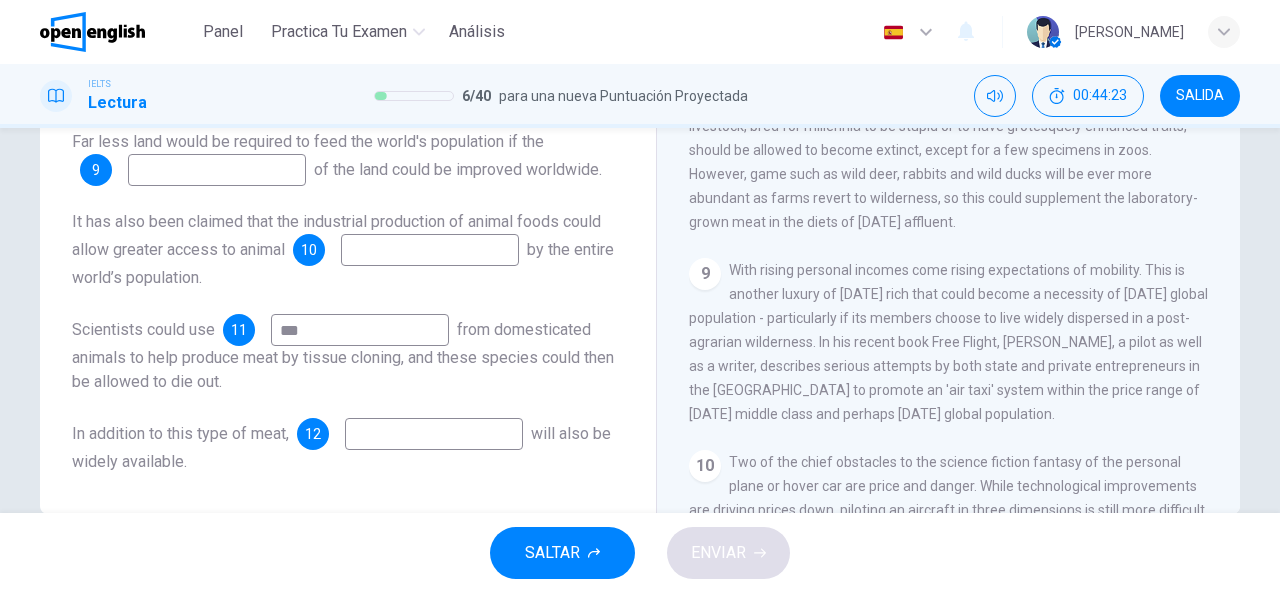scroll, scrollTop: 1607, scrollLeft: 0, axis: vertical 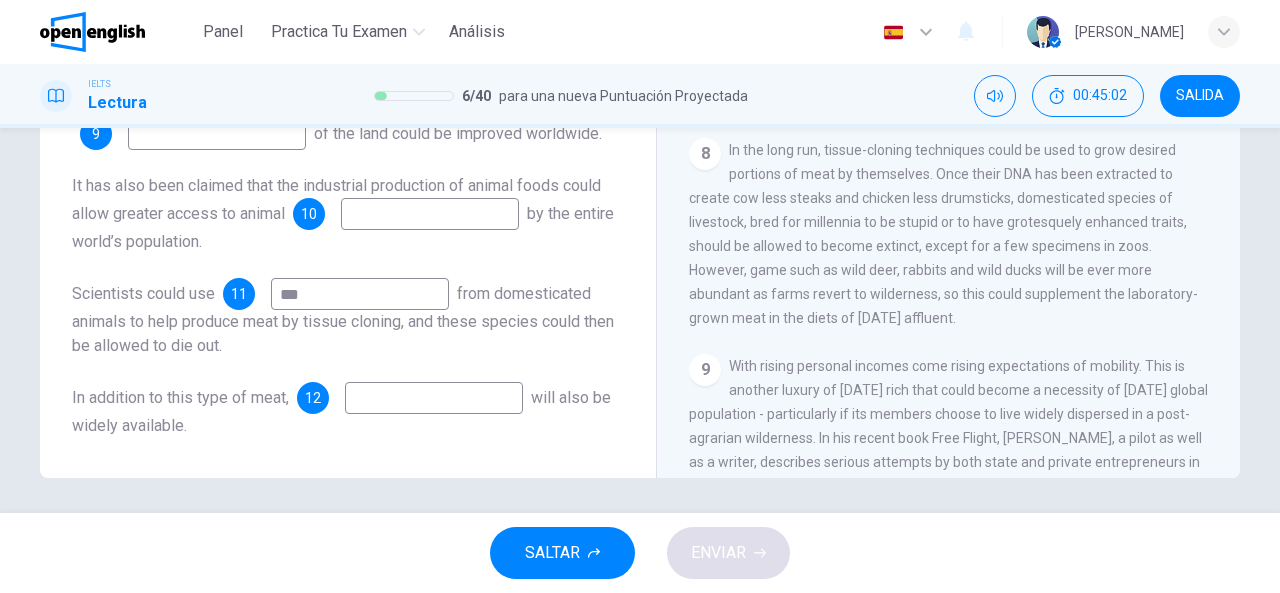 click at bounding box center (430, 214) 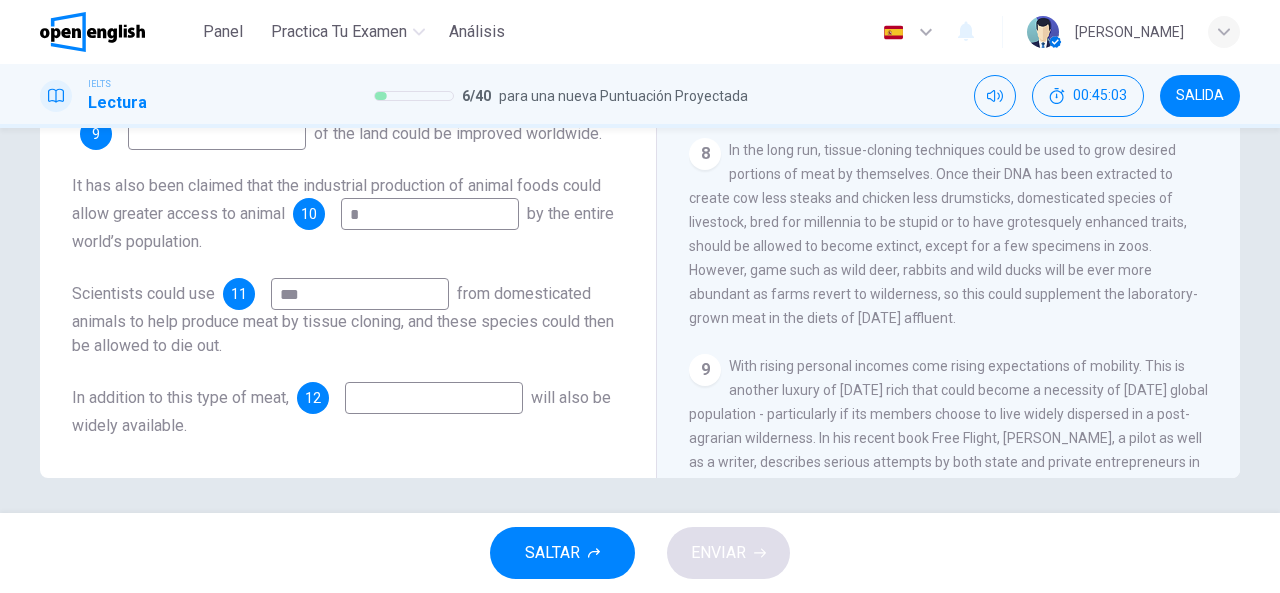 type on "*" 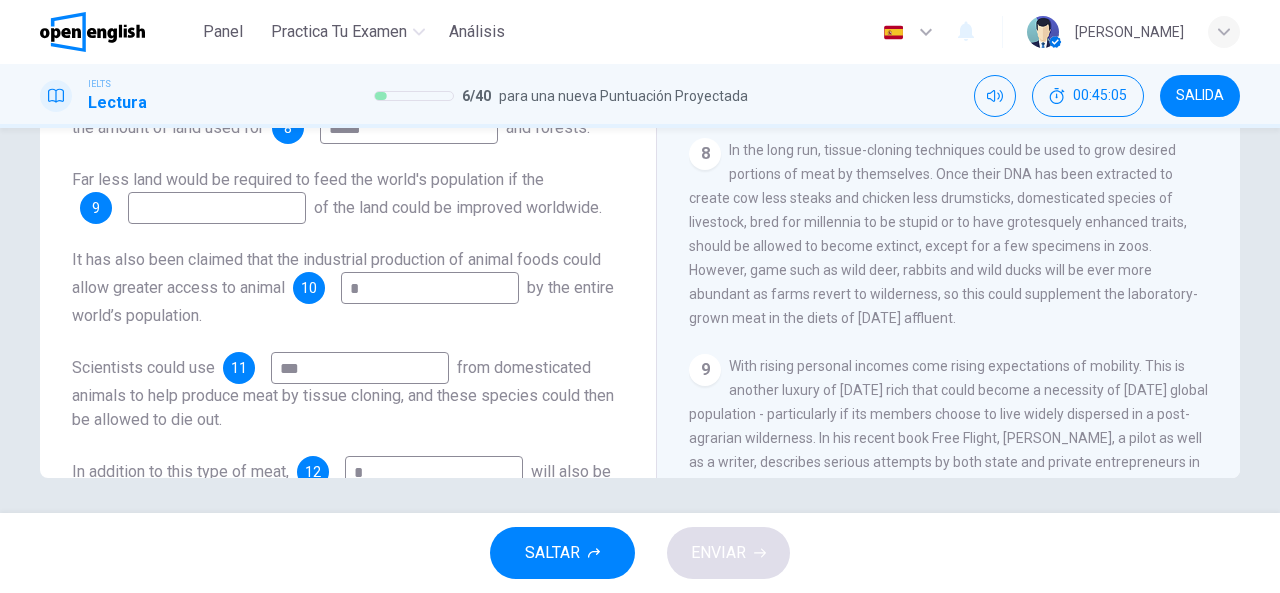 scroll, scrollTop: 9, scrollLeft: 0, axis: vertical 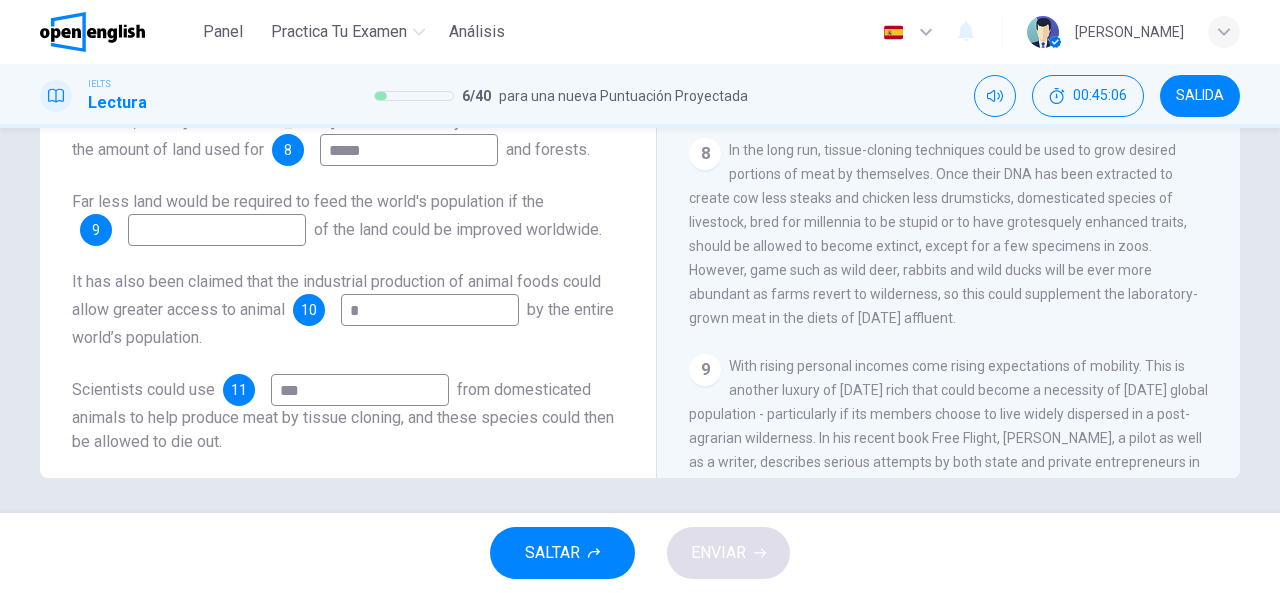 type on "*" 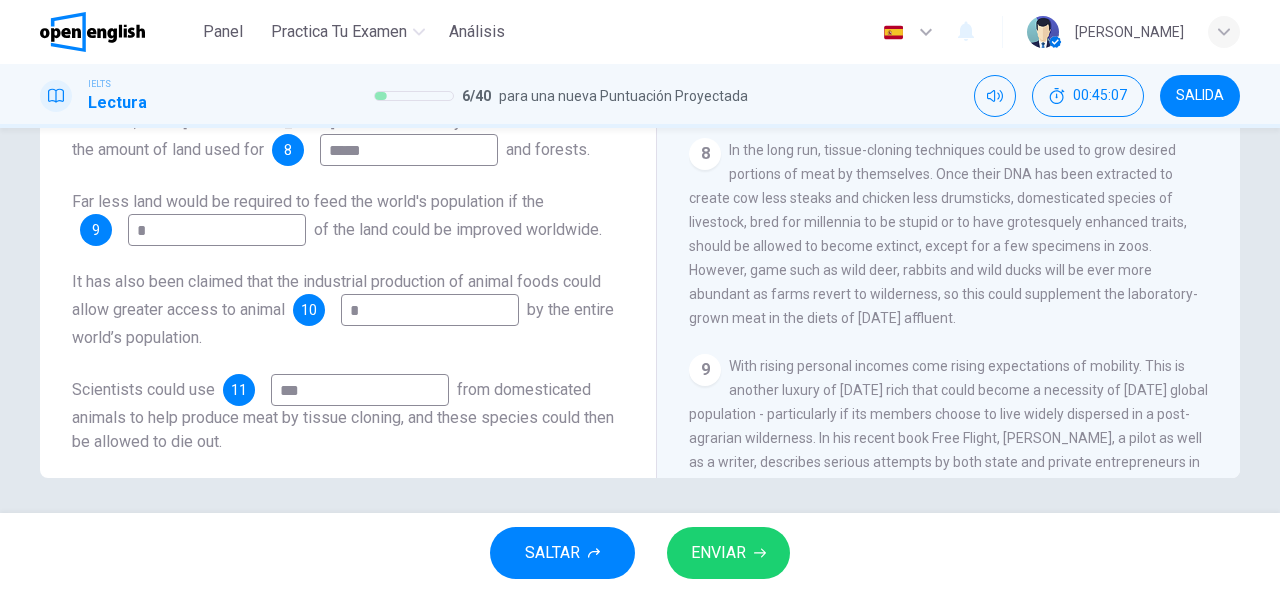 type on "*" 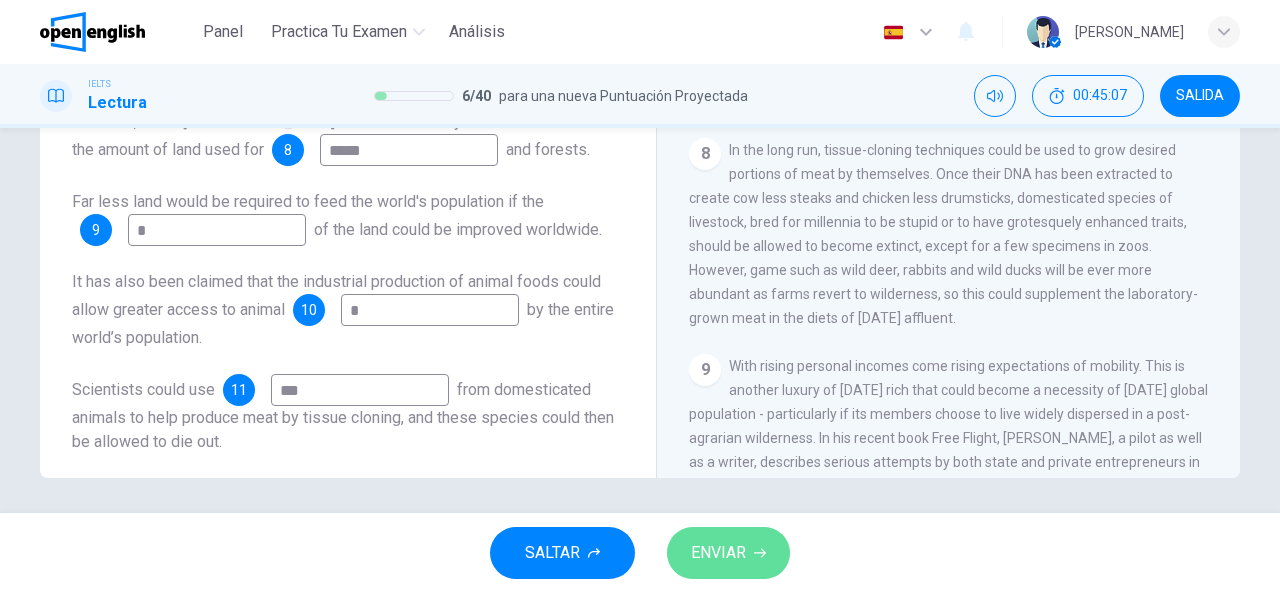 click on "ENVIAR" at bounding box center (728, 553) 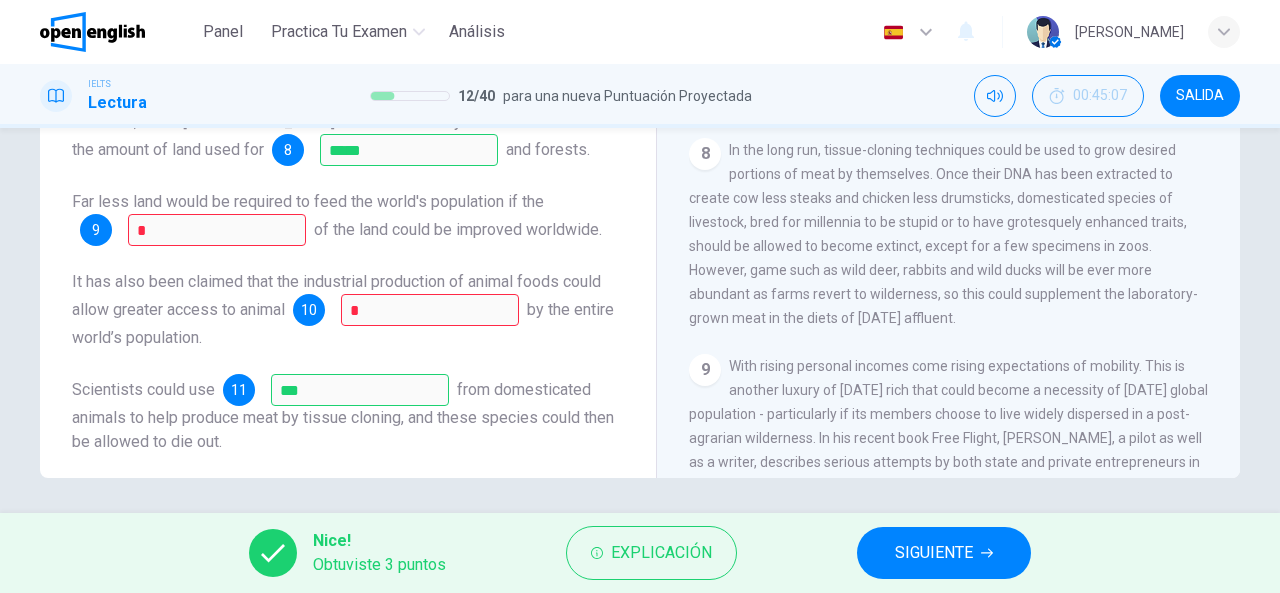 drag, startPoint x: 638, startPoint y: 250, endPoint x: 616, endPoint y: 163, distance: 89.73851 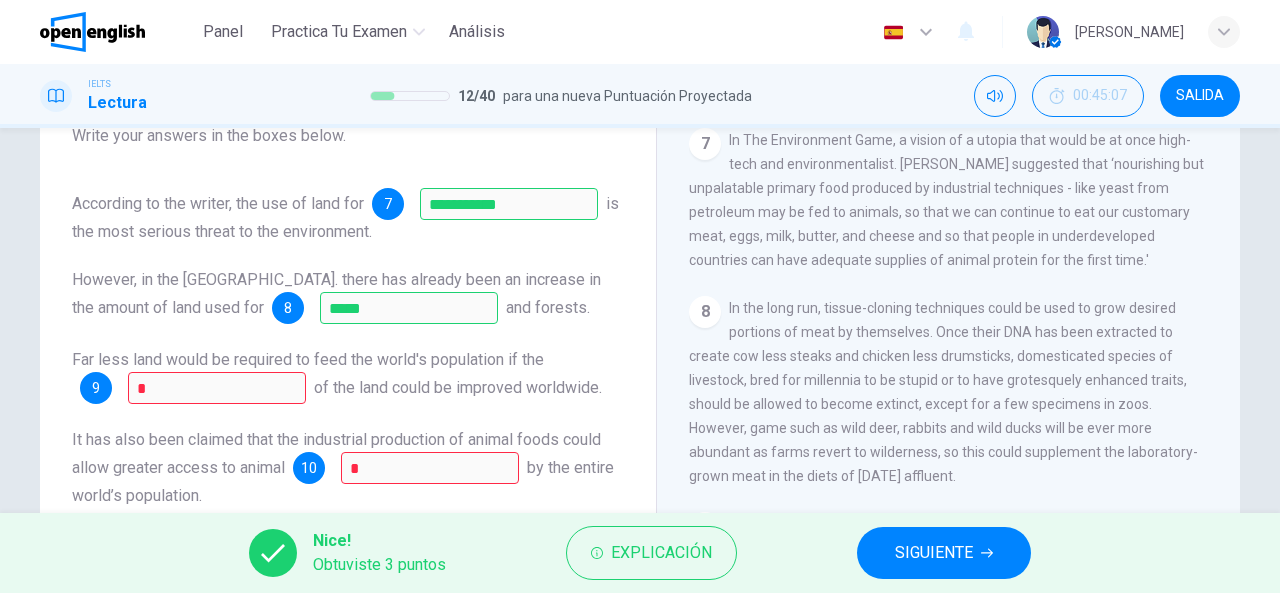 scroll, scrollTop: 213, scrollLeft: 0, axis: vertical 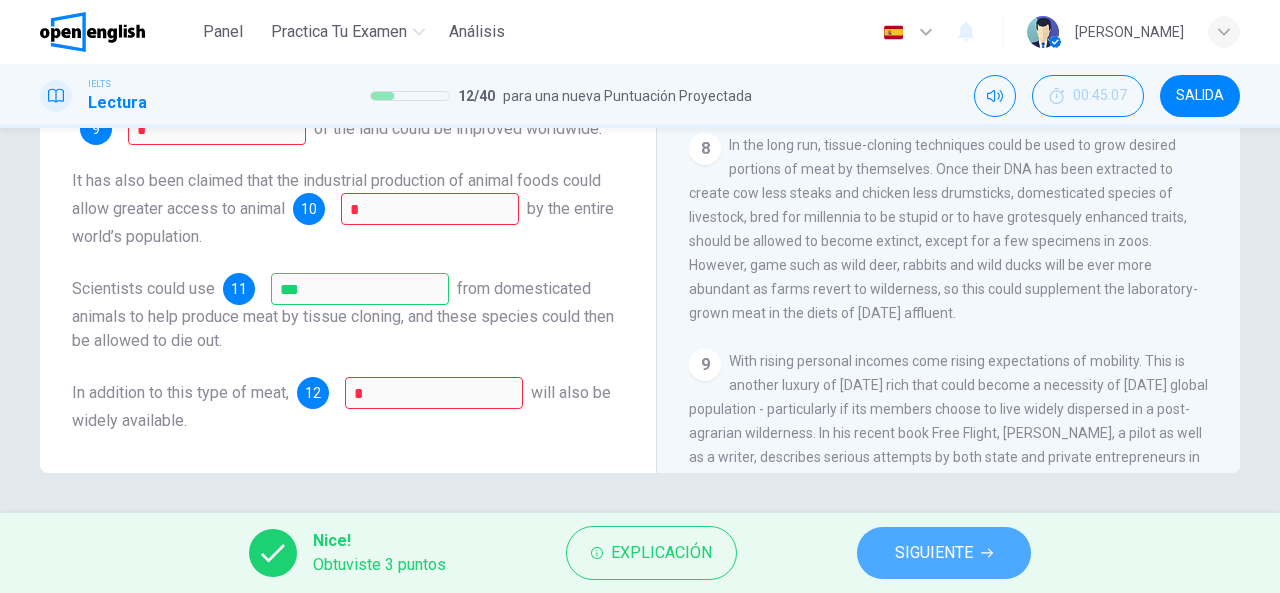 click on "SIGUIENTE" at bounding box center (934, 553) 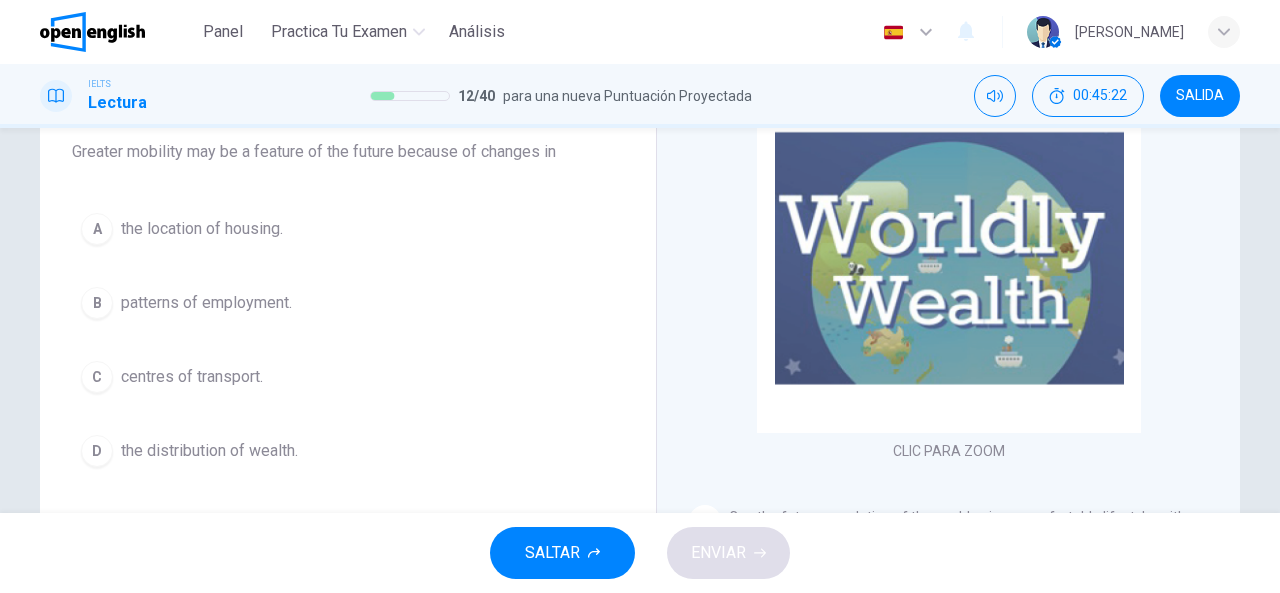 scroll, scrollTop: 187, scrollLeft: 0, axis: vertical 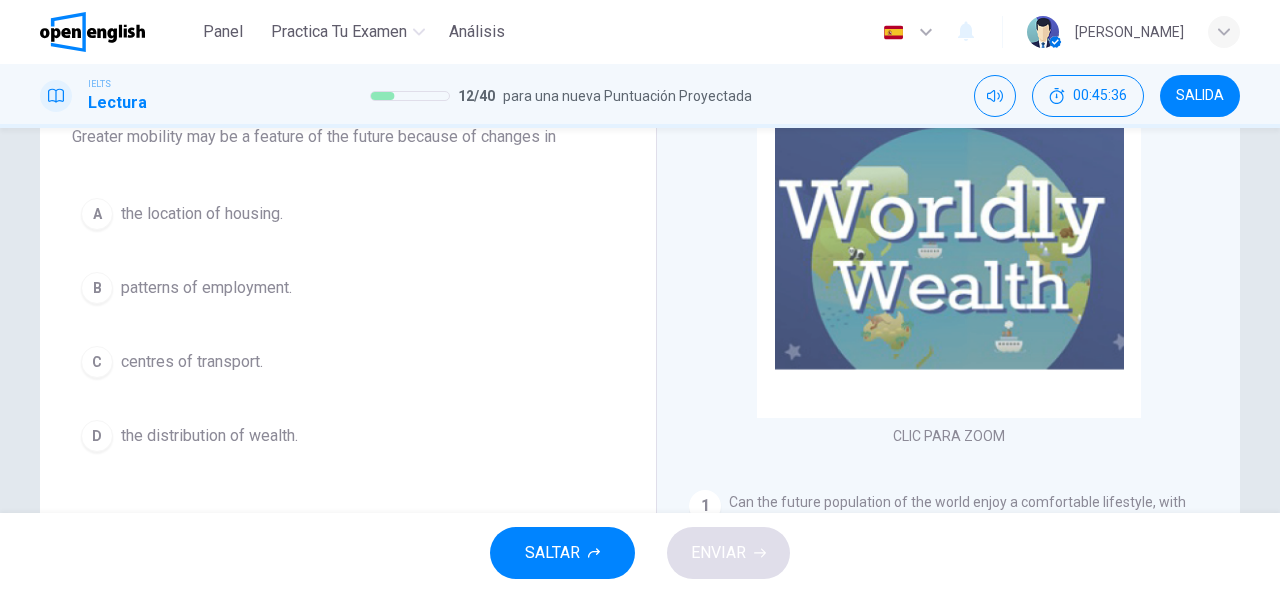 click on "the location of housing." at bounding box center (202, 214) 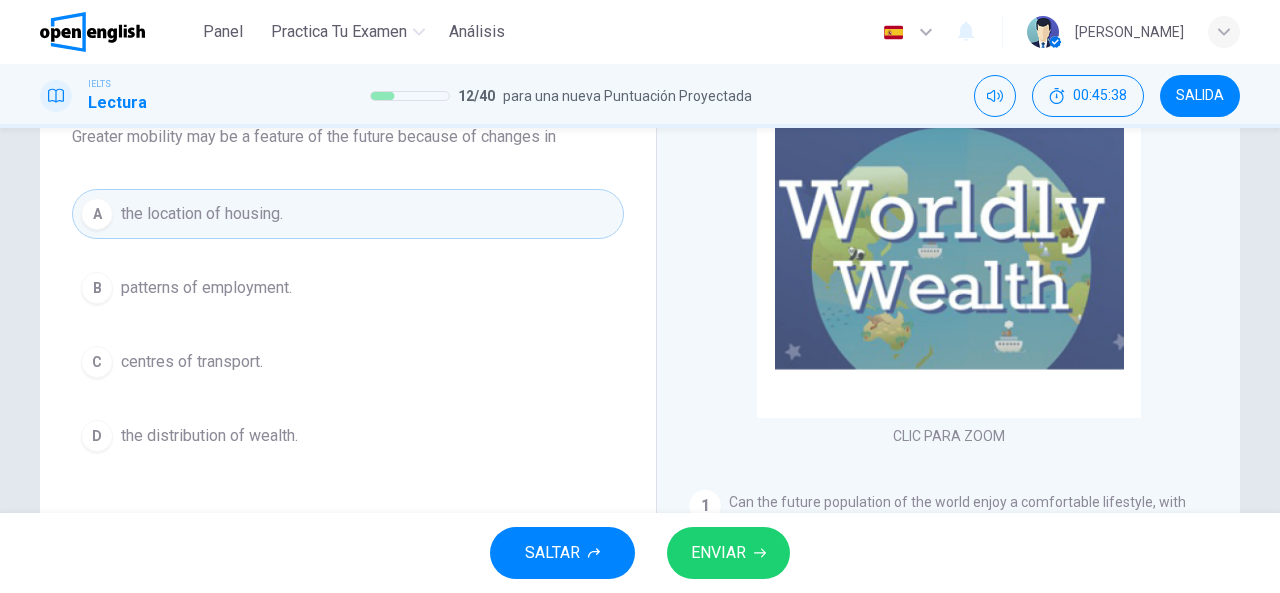 click on "ENVIAR" at bounding box center [718, 553] 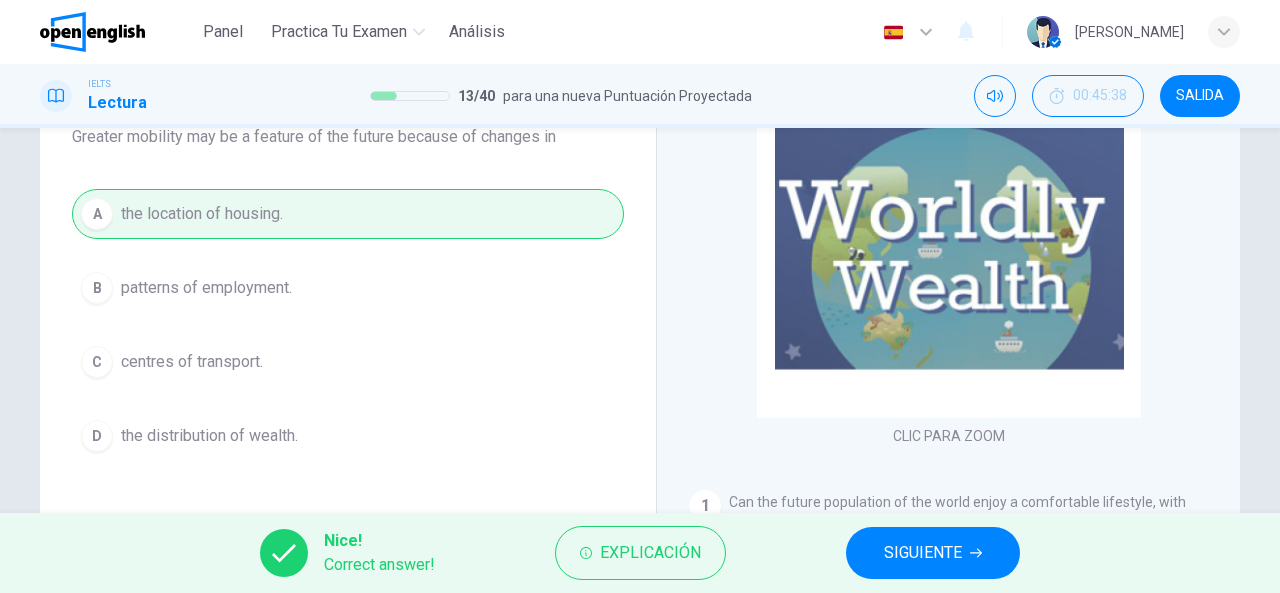 click on "SIGUIENTE" at bounding box center (923, 553) 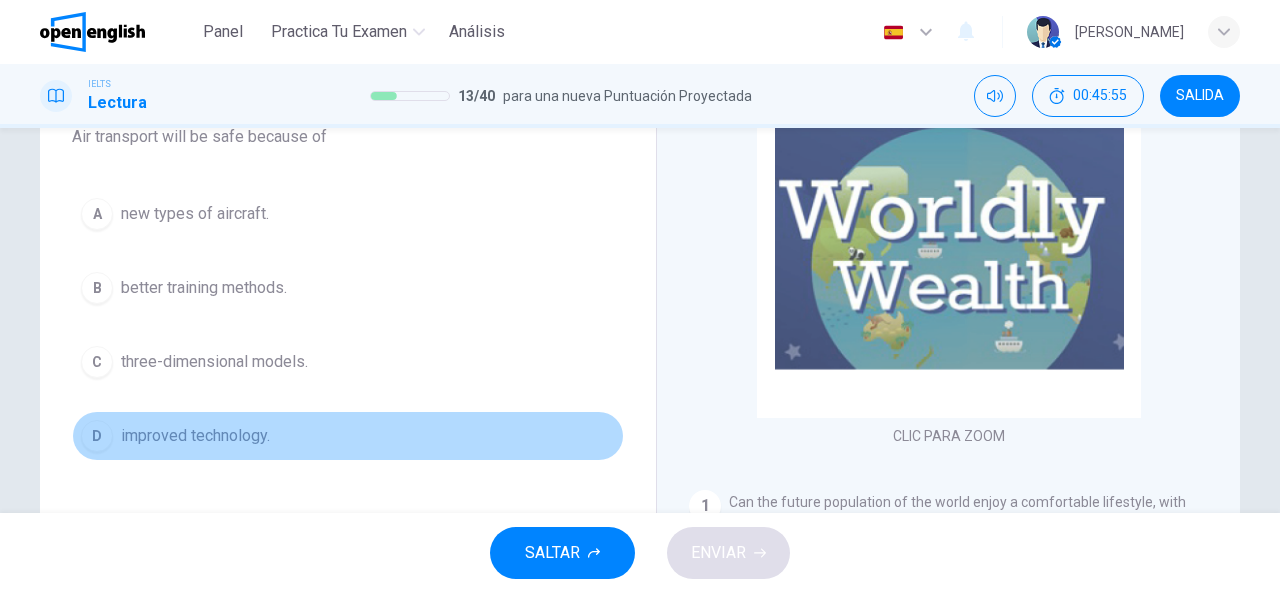 click on "improved technology." at bounding box center [195, 436] 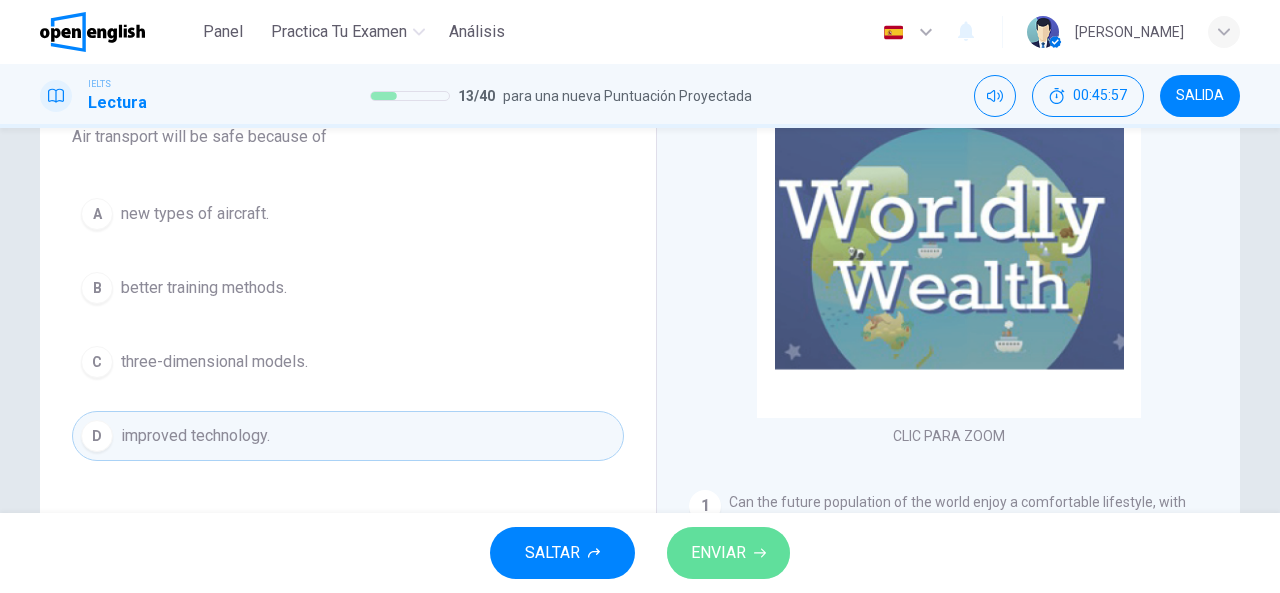 click on "ENVIAR" at bounding box center [718, 553] 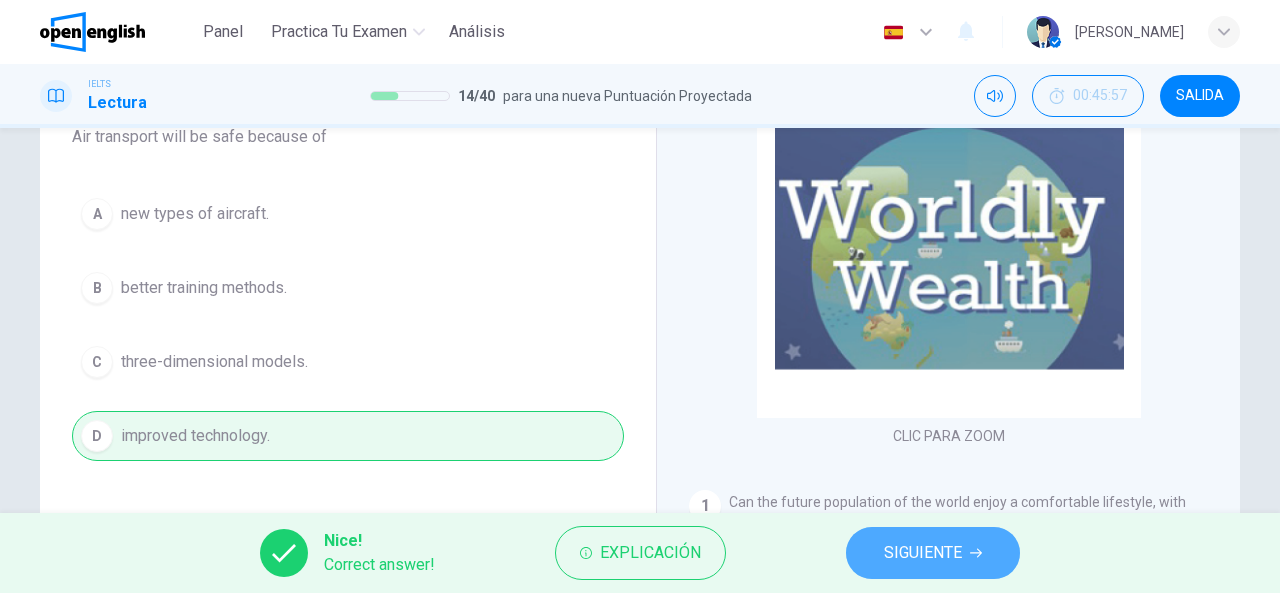 click on "SIGUIENTE" at bounding box center (933, 553) 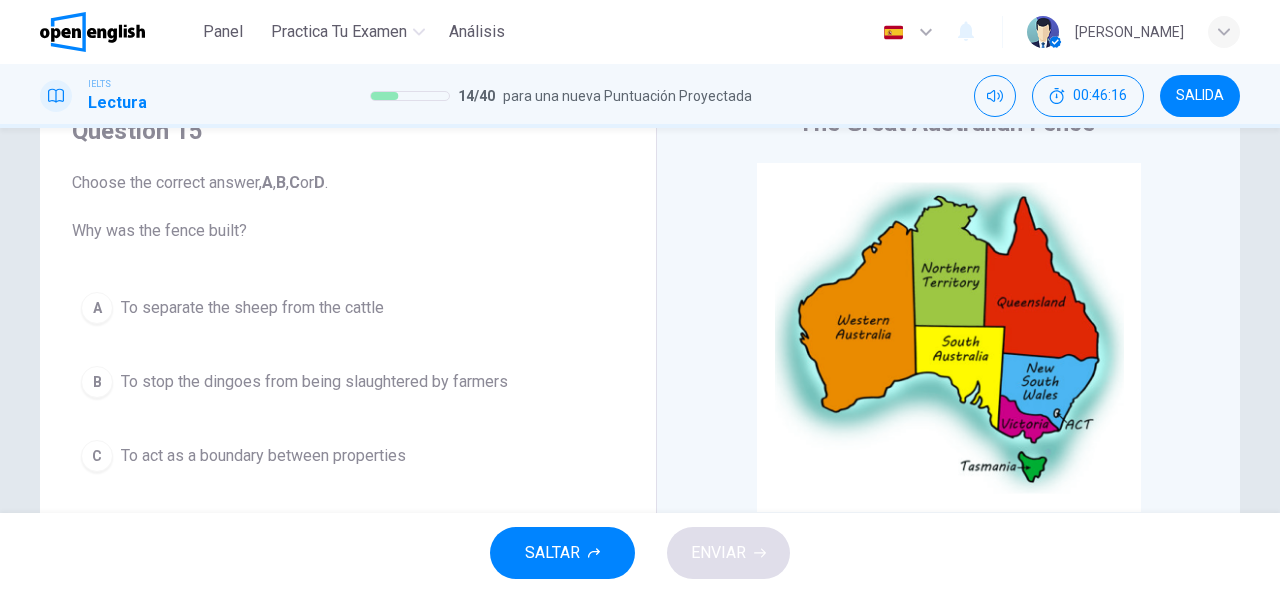 scroll, scrollTop: 90, scrollLeft: 0, axis: vertical 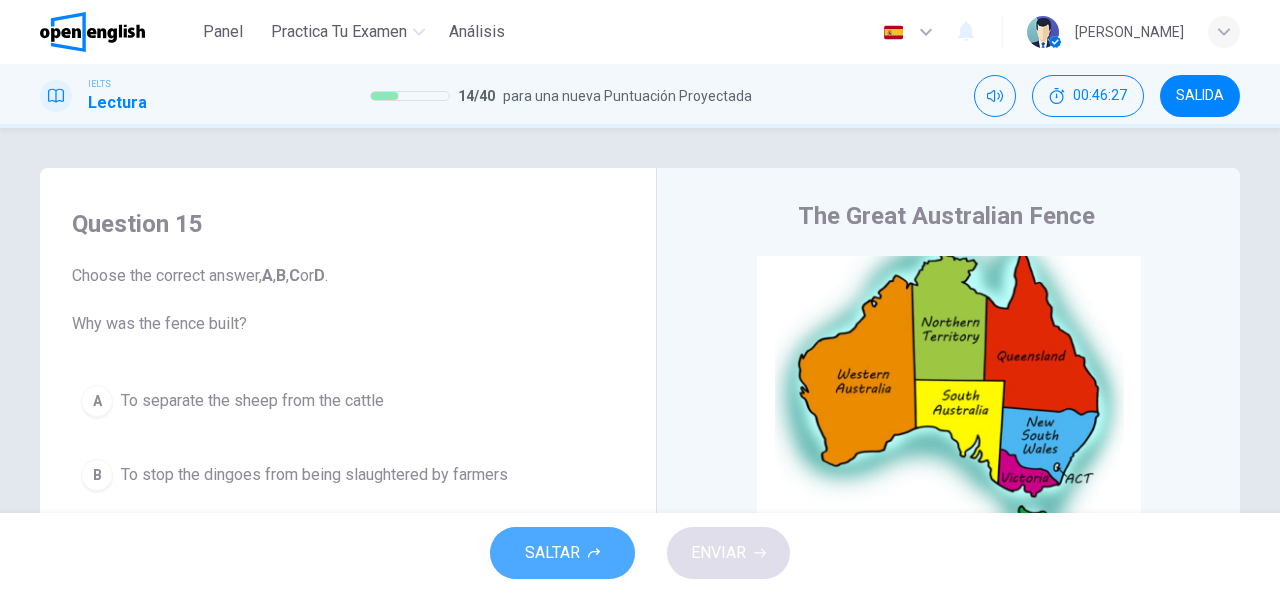 click 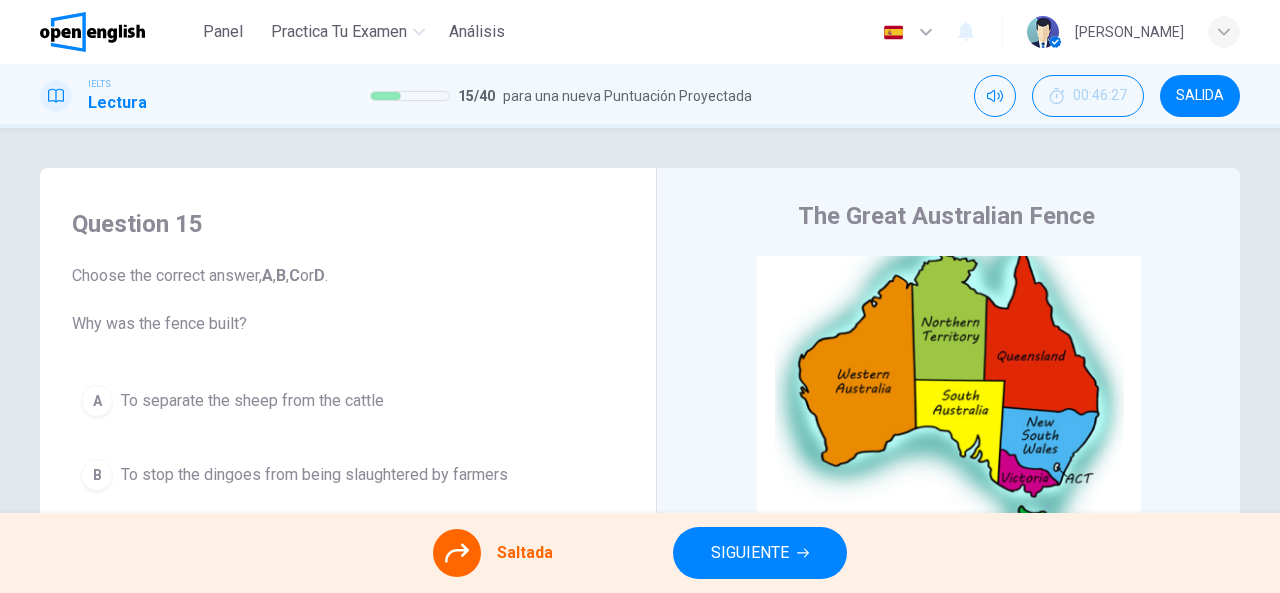 click on "SALIDA" at bounding box center (1200, 96) 